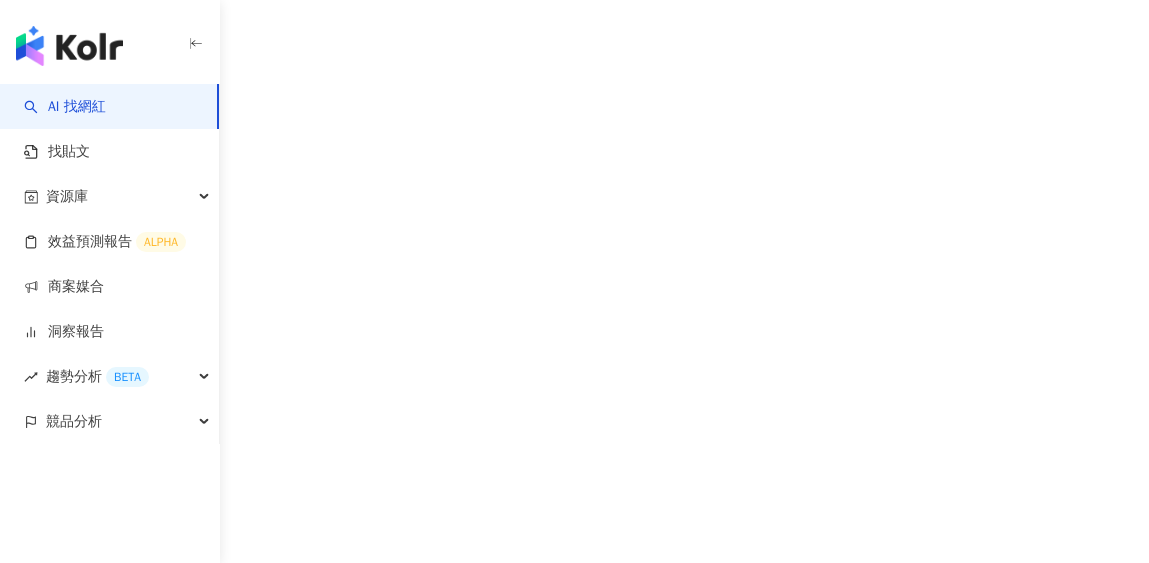 scroll, scrollTop: 0, scrollLeft: 0, axis: both 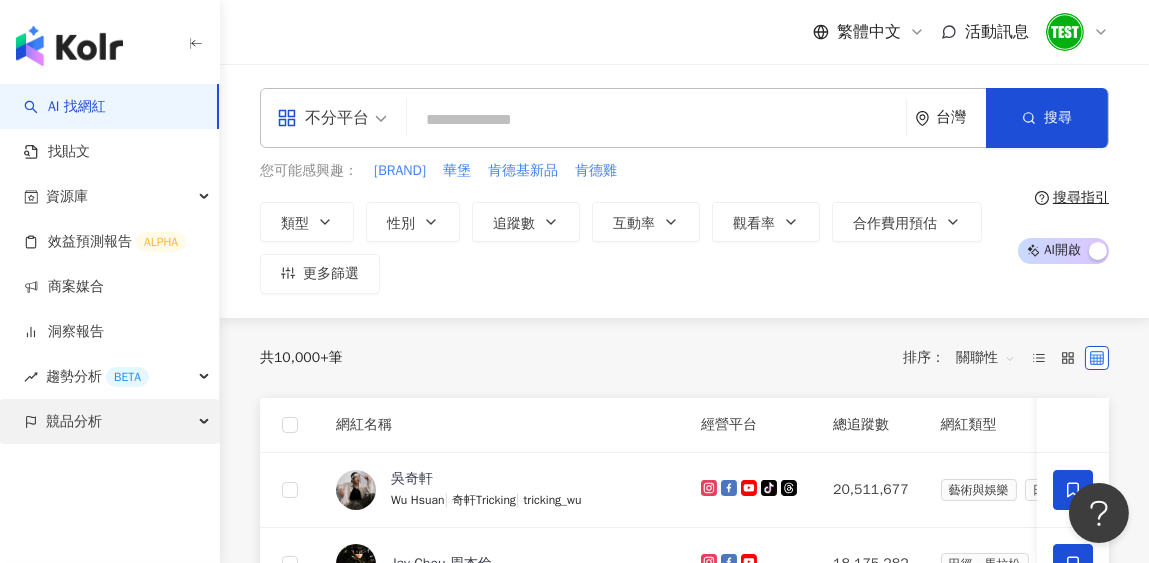 click on "競品分析" at bounding box center (74, 421) 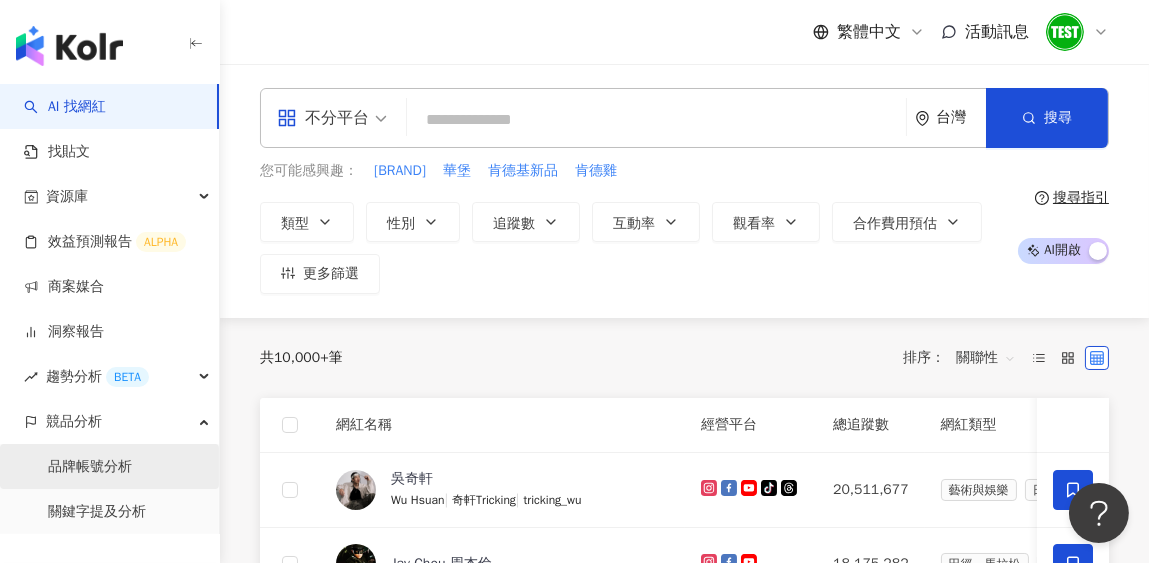 click on "品牌帳號分析" at bounding box center [90, 467] 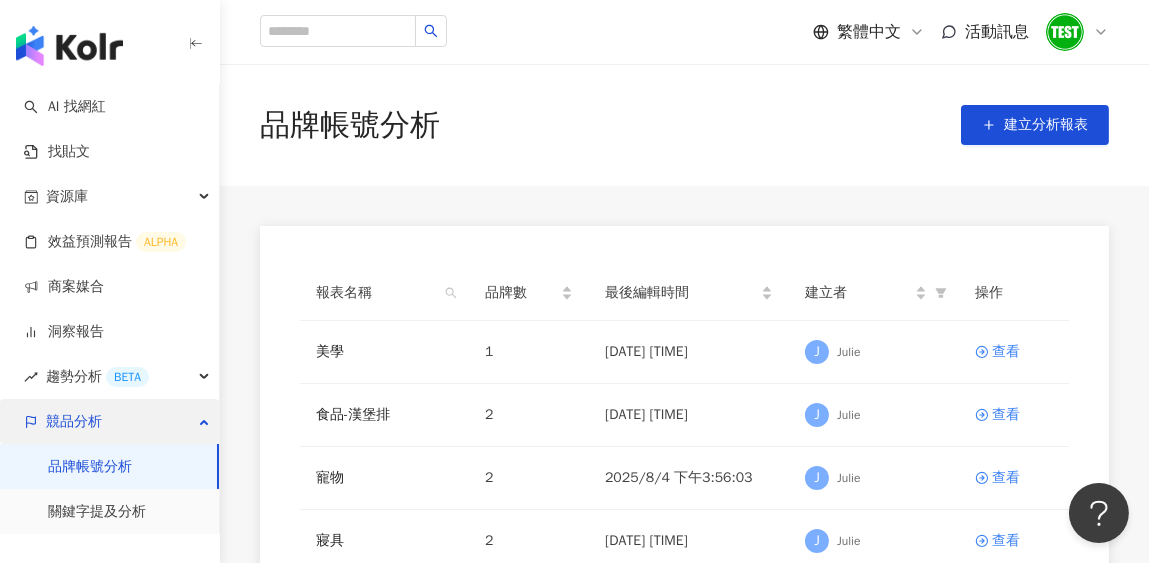 click on "競品分析" at bounding box center (74, 421) 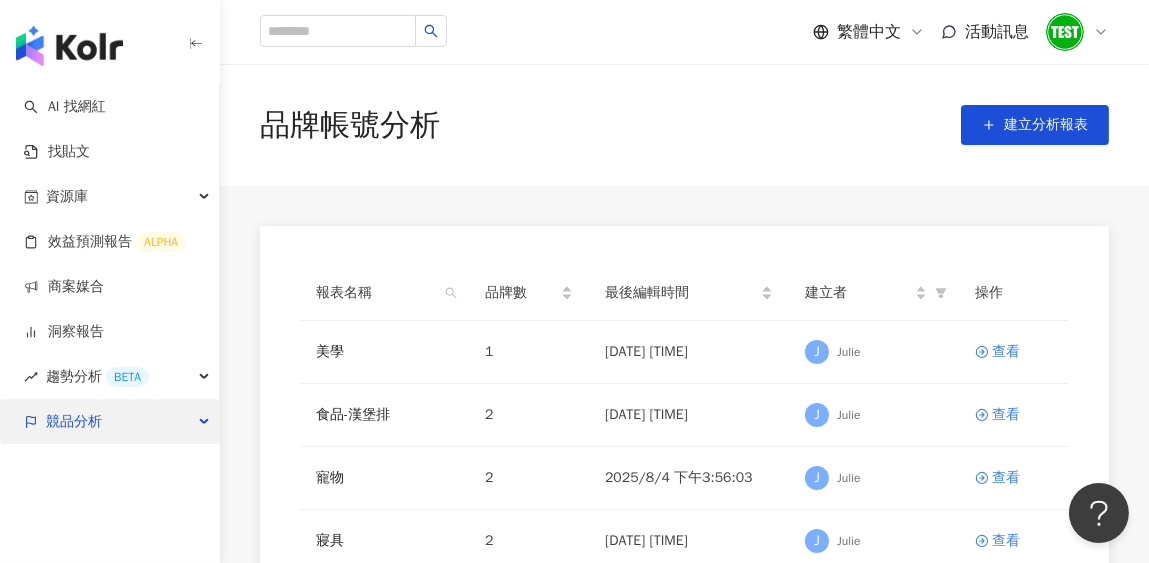 click on "競品分析" at bounding box center [74, 421] 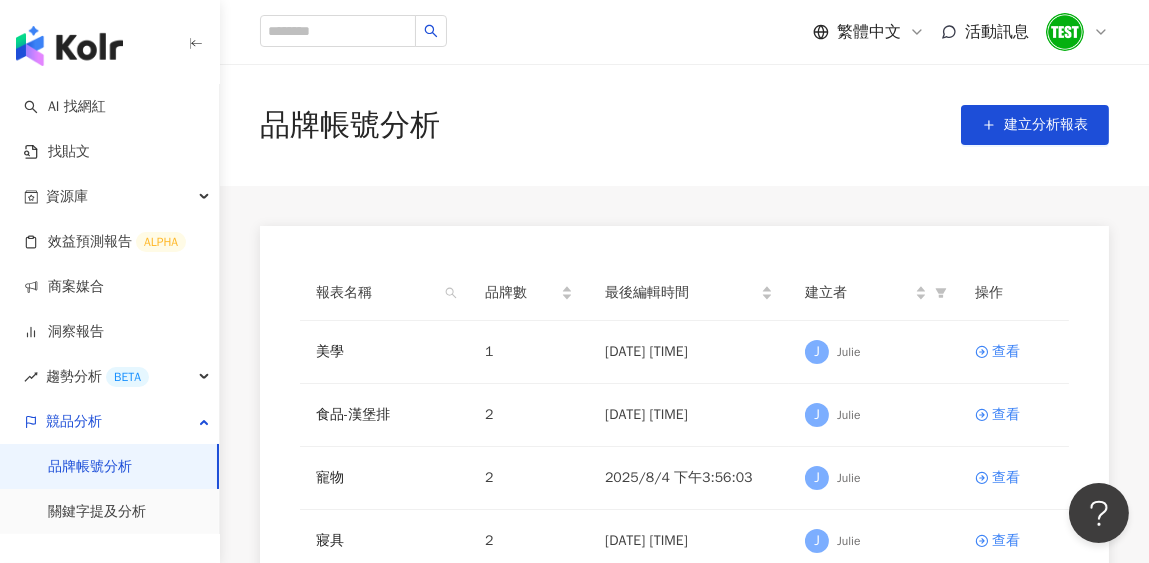click on "品牌帳號分析" at bounding box center (90, 467) 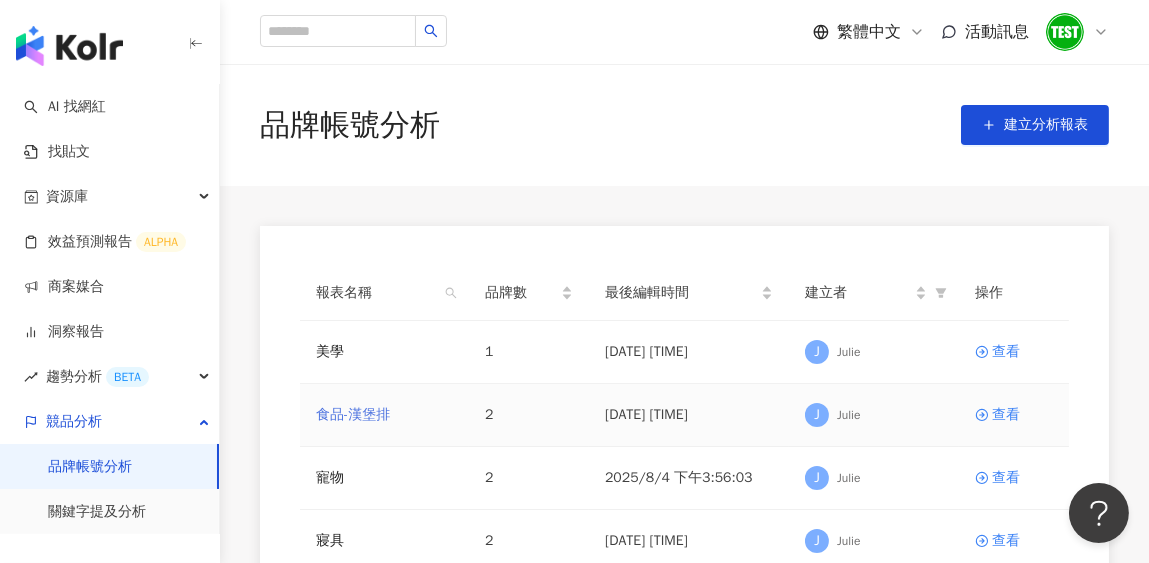 click on "食品-漢堡排" at bounding box center (353, 415) 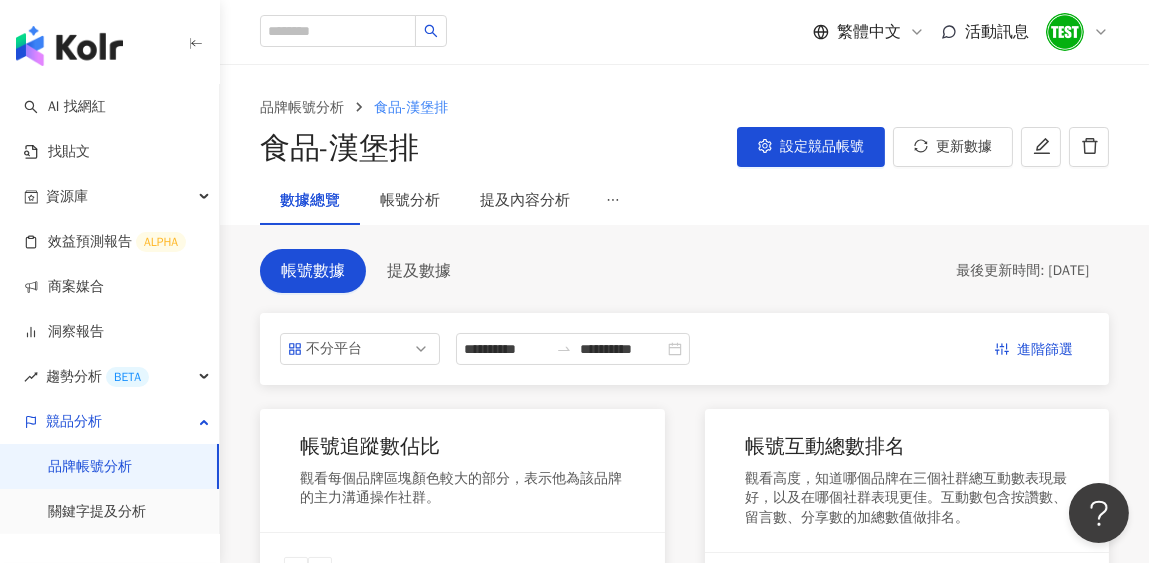 scroll, scrollTop: 0, scrollLeft: 0, axis: both 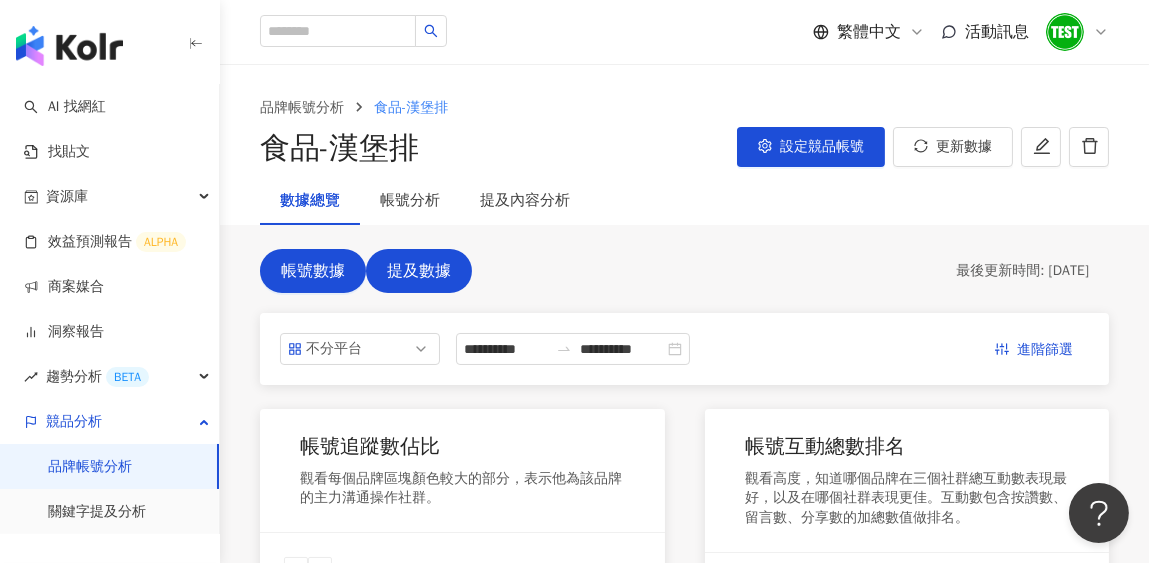 click on "提及數據" at bounding box center [419, 271] 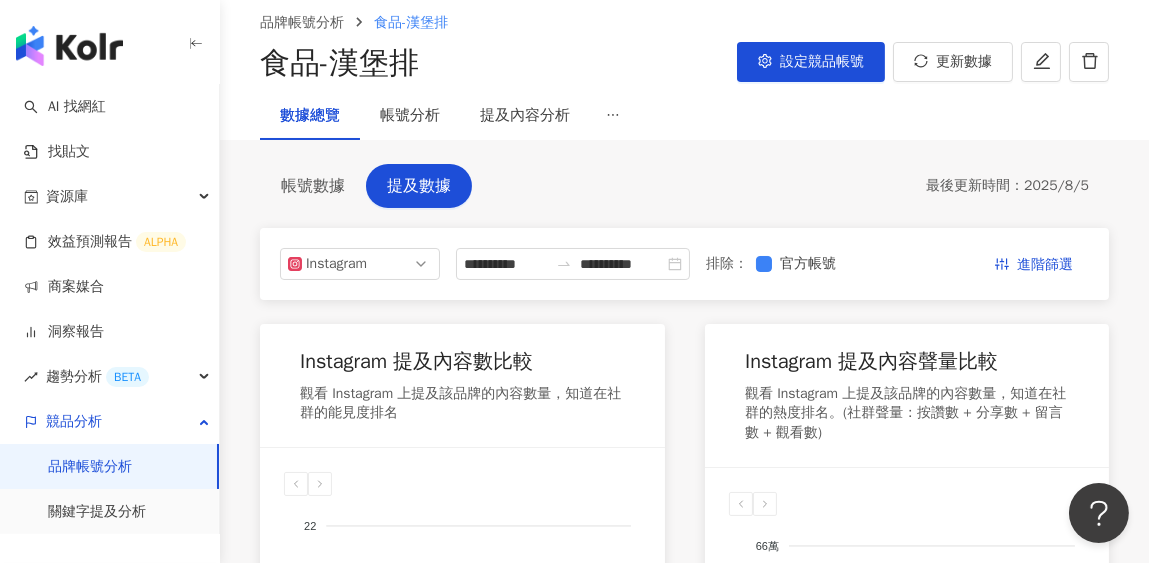 scroll, scrollTop: 0, scrollLeft: 0, axis: both 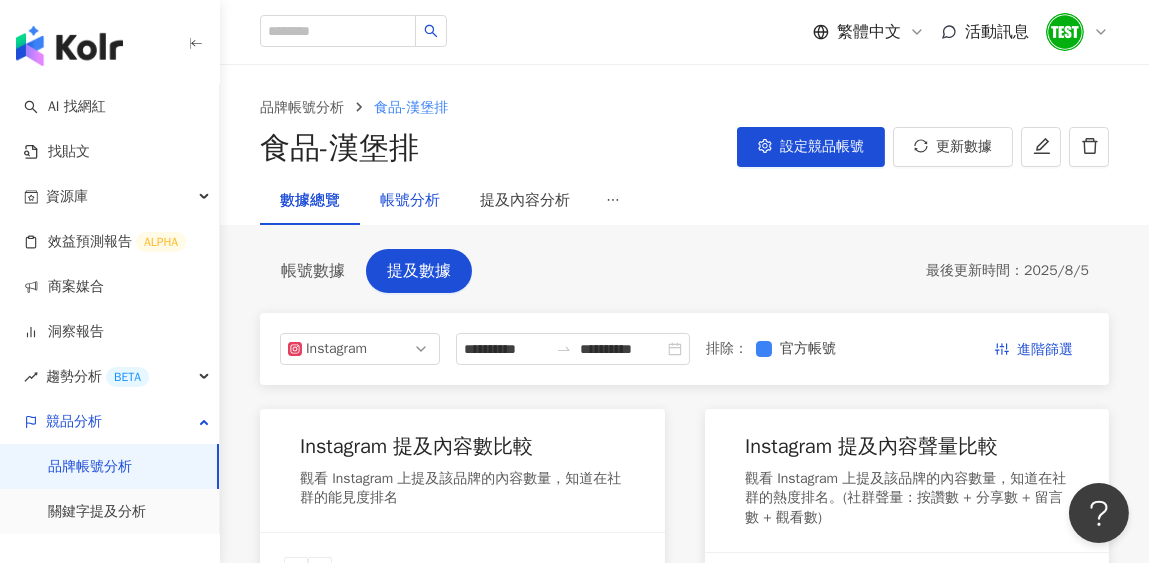 click on "帳號分析" at bounding box center (410, 201) 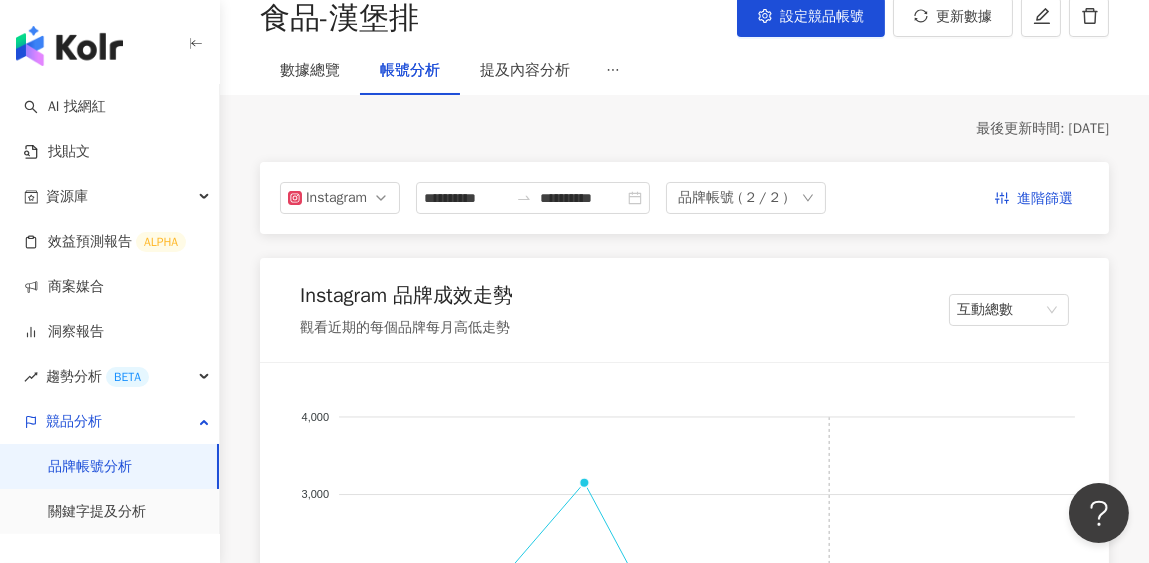 scroll, scrollTop: 0, scrollLeft: 0, axis: both 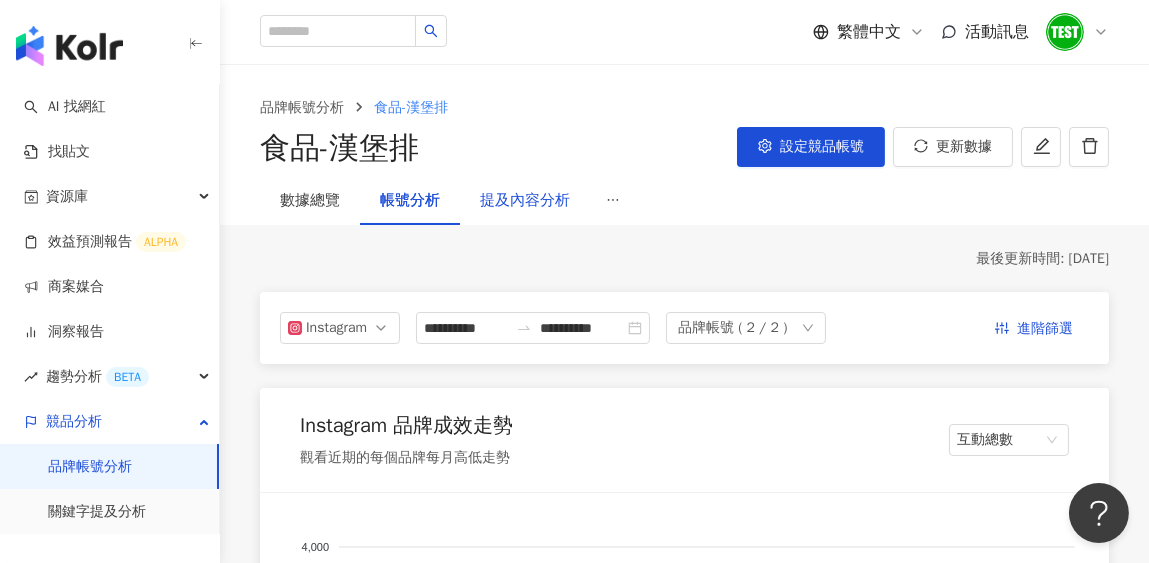 click on "提及內容分析" at bounding box center [525, 201] 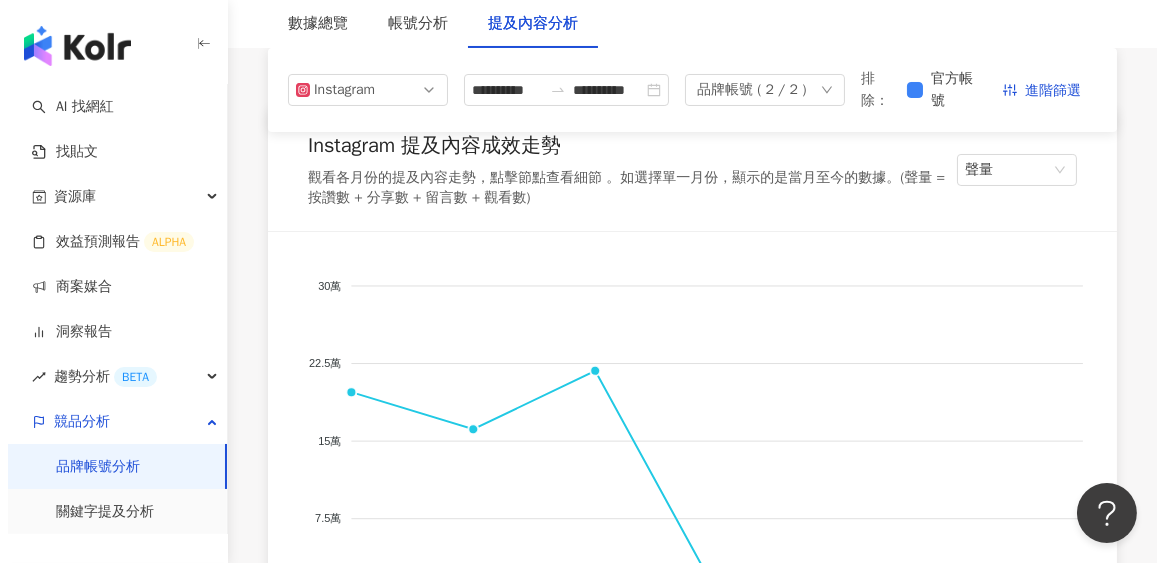 scroll, scrollTop: 199, scrollLeft: 0, axis: vertical 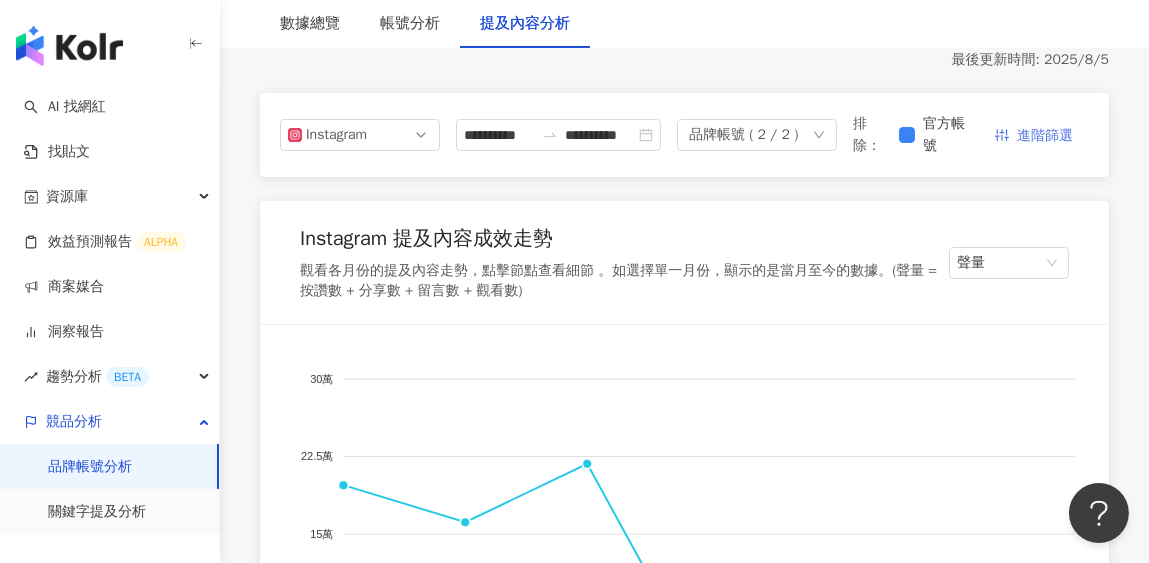 click on "進階篩選" at bounding box center [1045, 136] 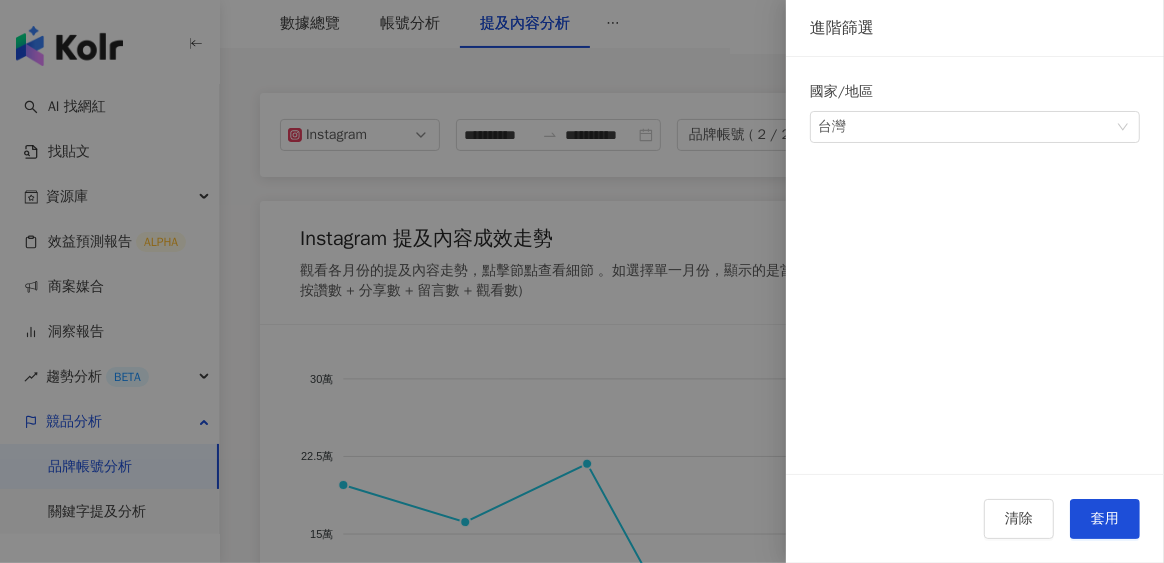 click on "國家/地區" at bounding box center [975, 96] 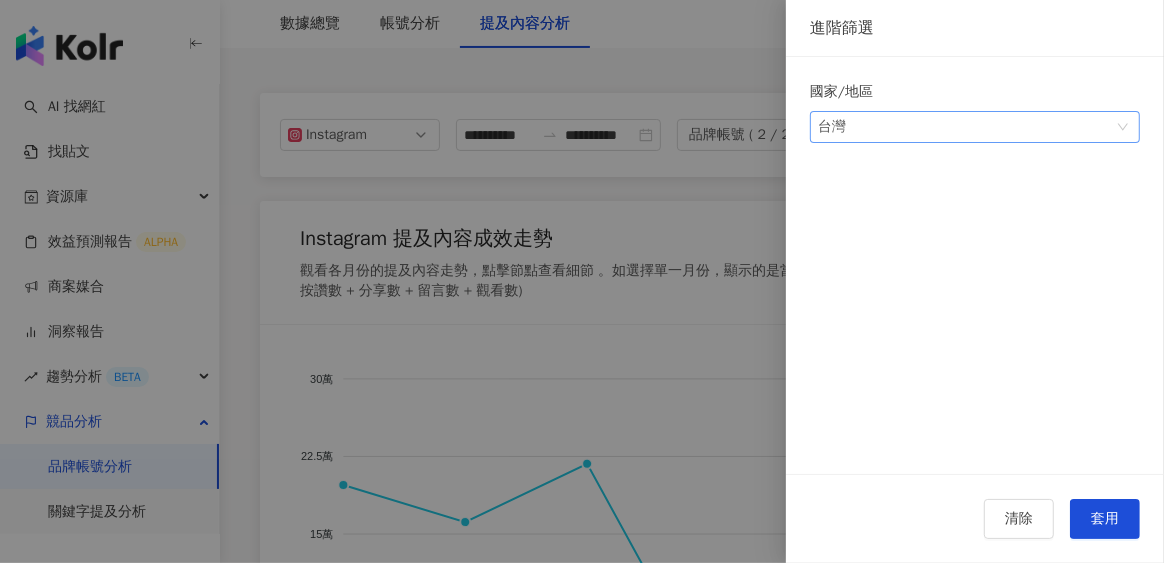 click on "台灣" at bounding box center [975, 127] 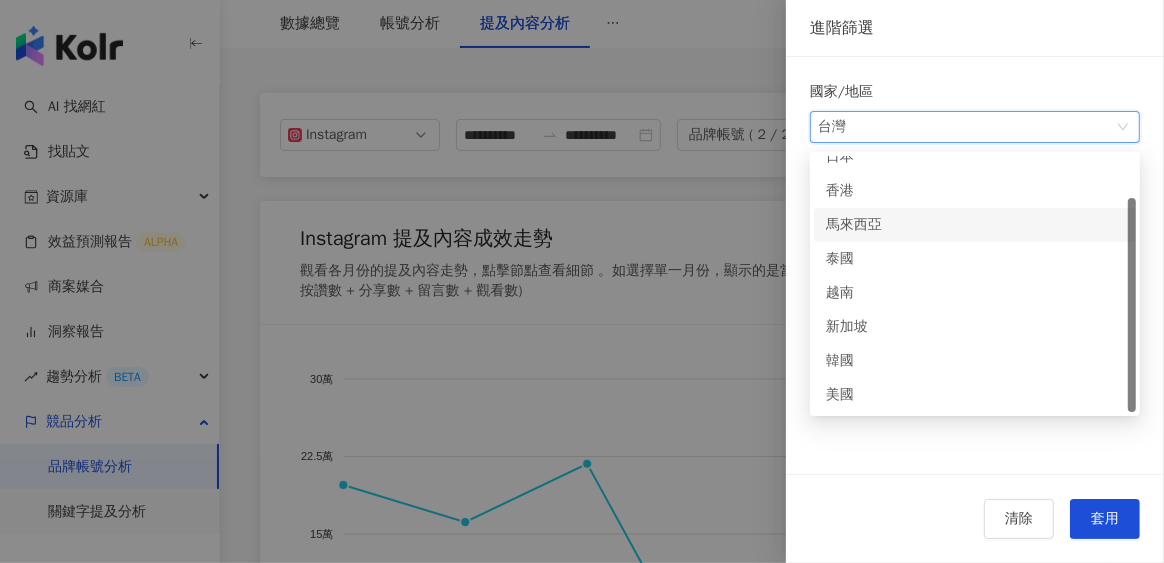 scroll, scrollTop: 0, scrollLeft: 0, axis: both 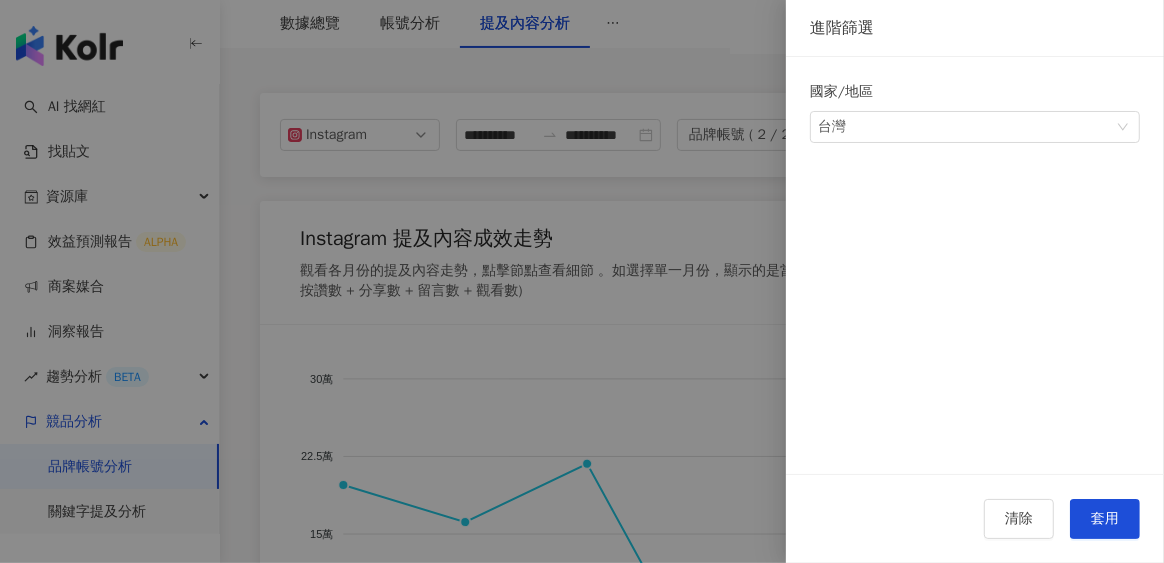 click on "進階篩選" at bounding box center (975, 28) 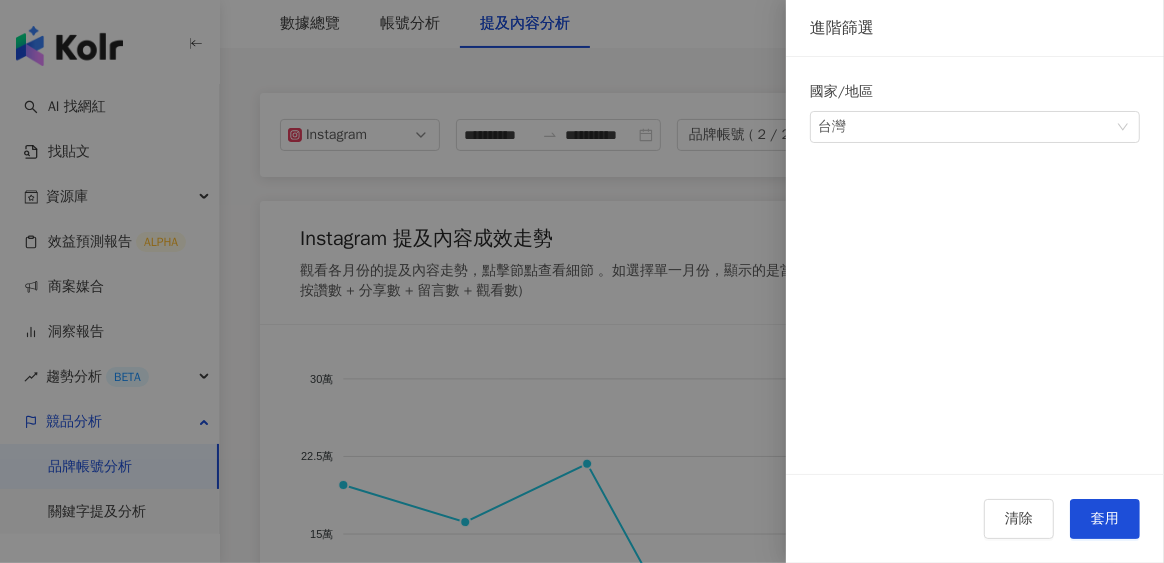 click at bounding box center (582, 281) 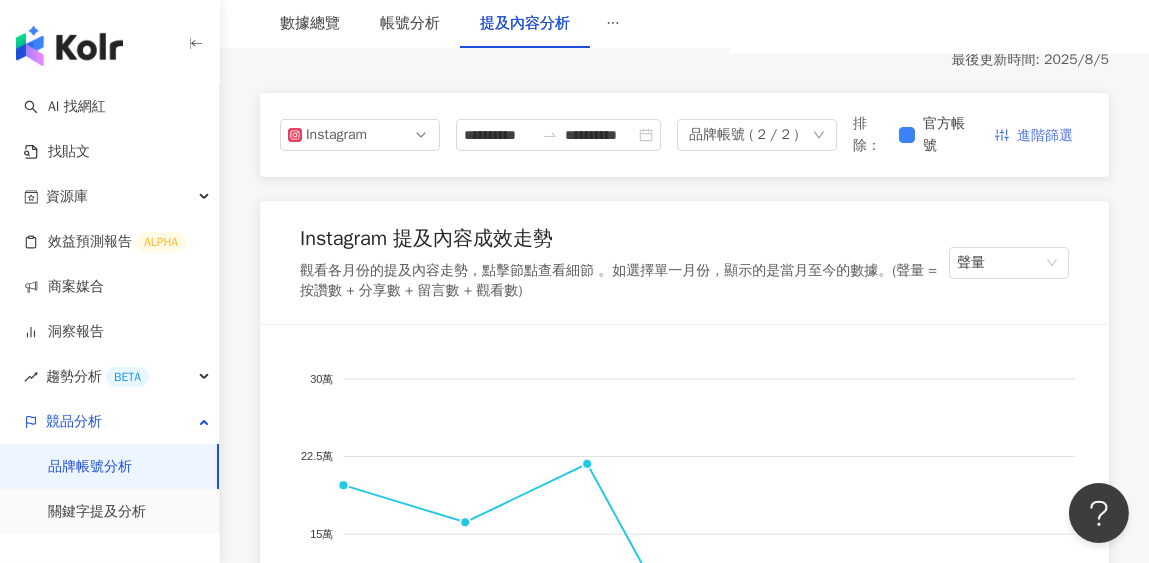 click on "進階篩選" at bounding box center [1045, 136] 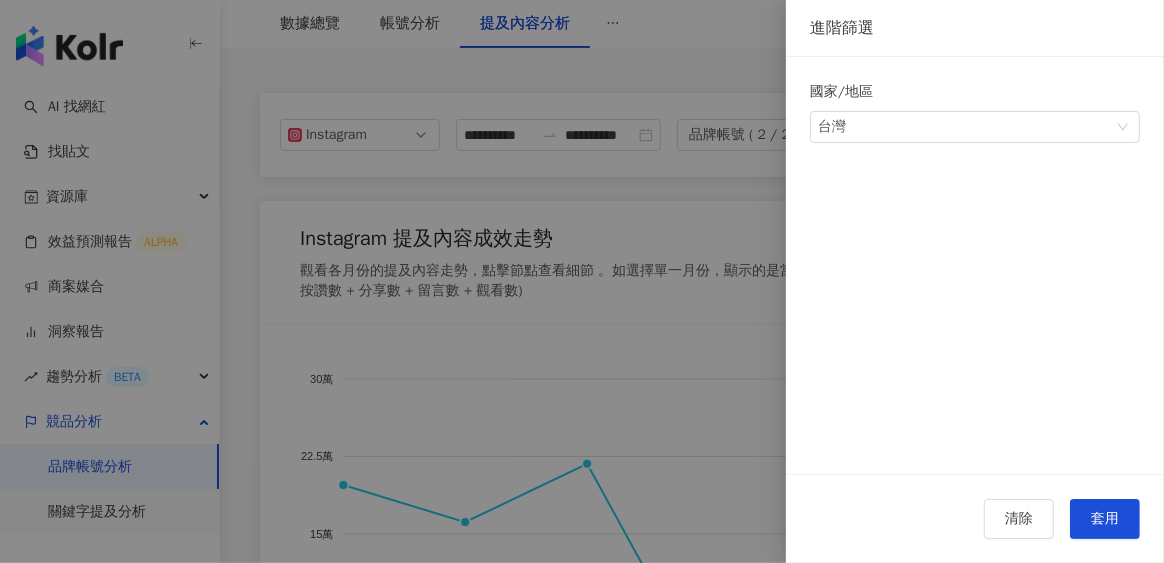 click on "台灣" at bounding box center (975, 127) 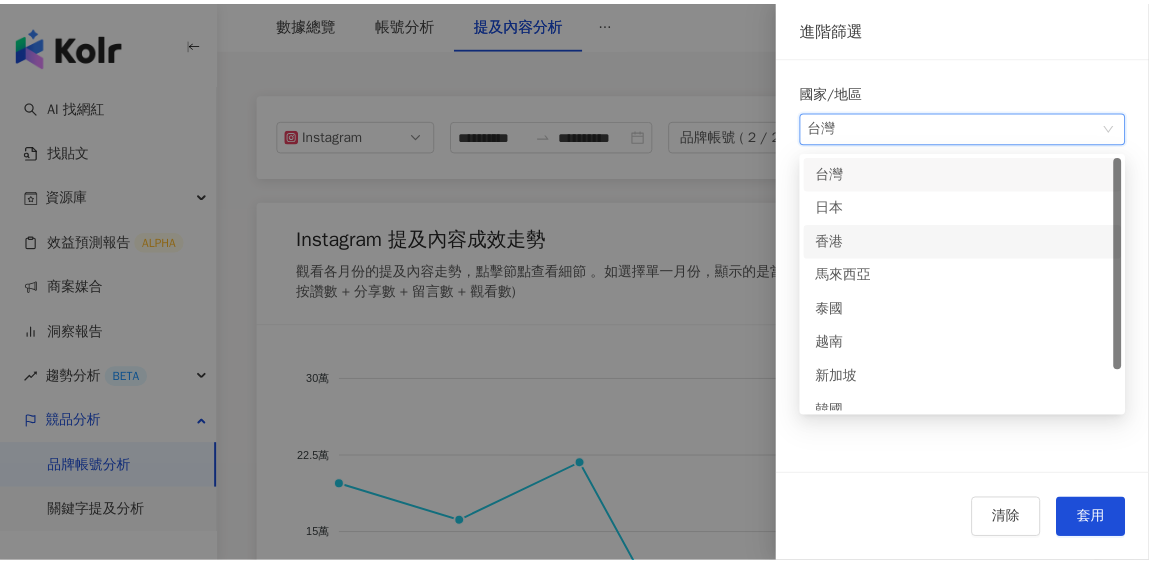 scroll, scrollTop: 50, scrollLeft: 0, axis: vertical 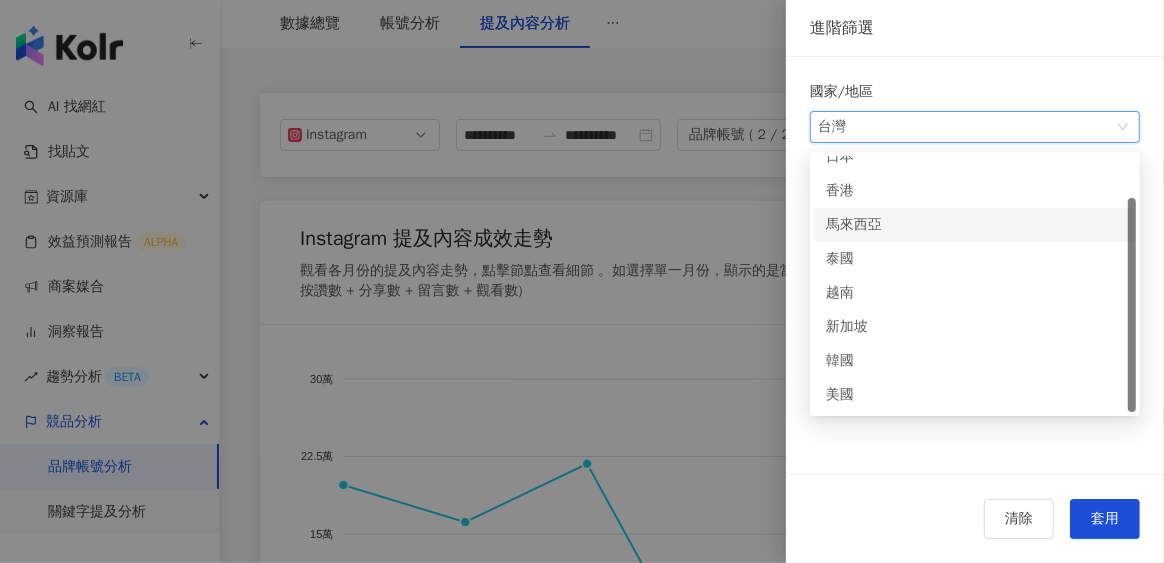 click on "馬來西亞" at bounding box center [975, 225] 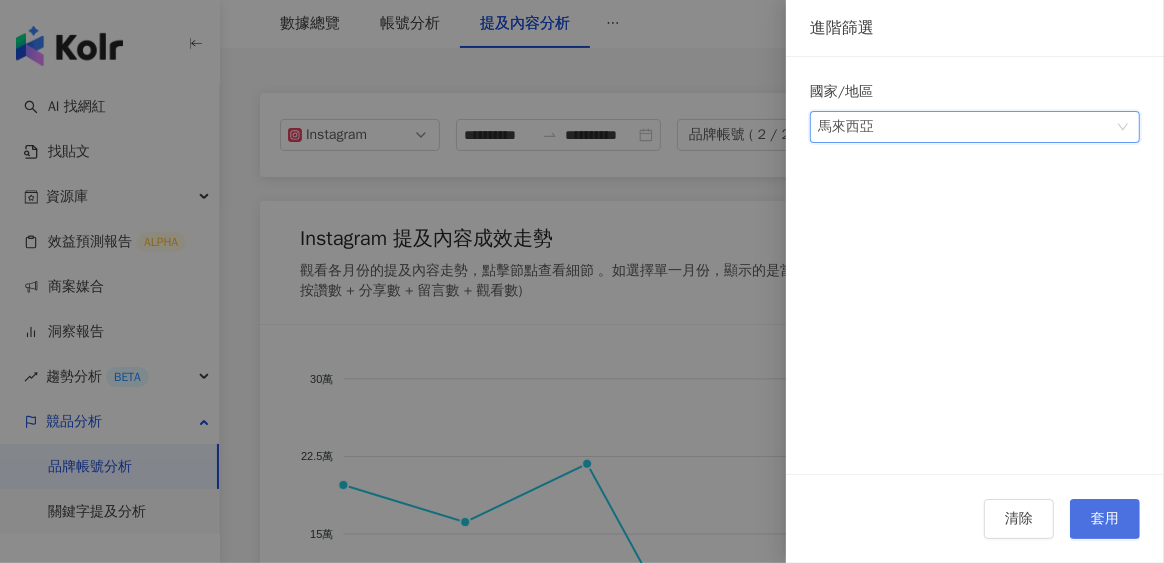 click on "套用" at bounding box center (1105, 519) 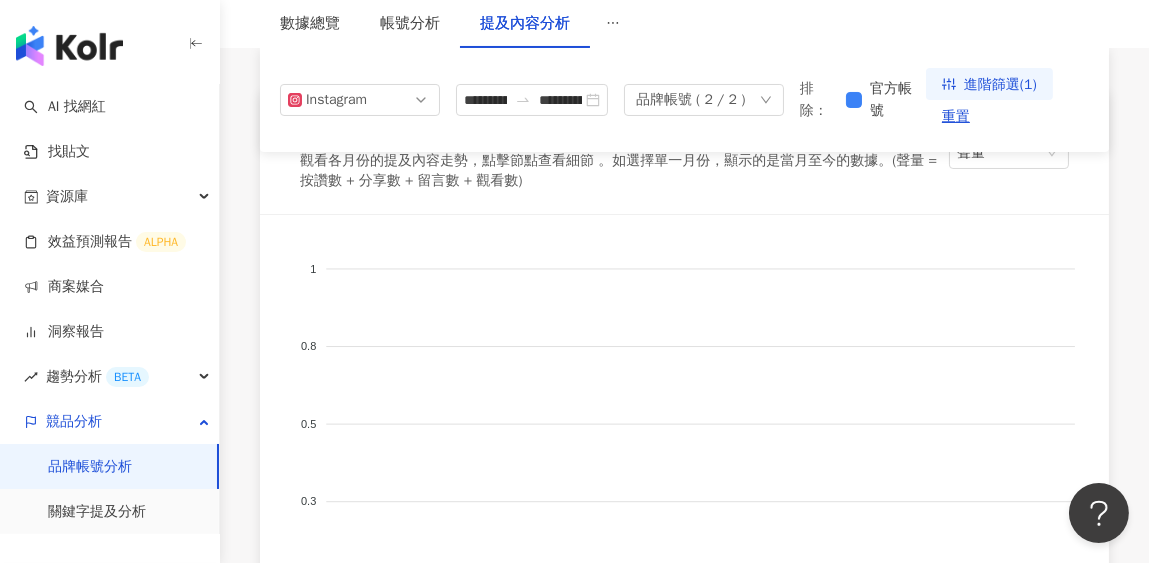 scroll, scrollTop: 299, scrollLeft: 0, axis: vertical 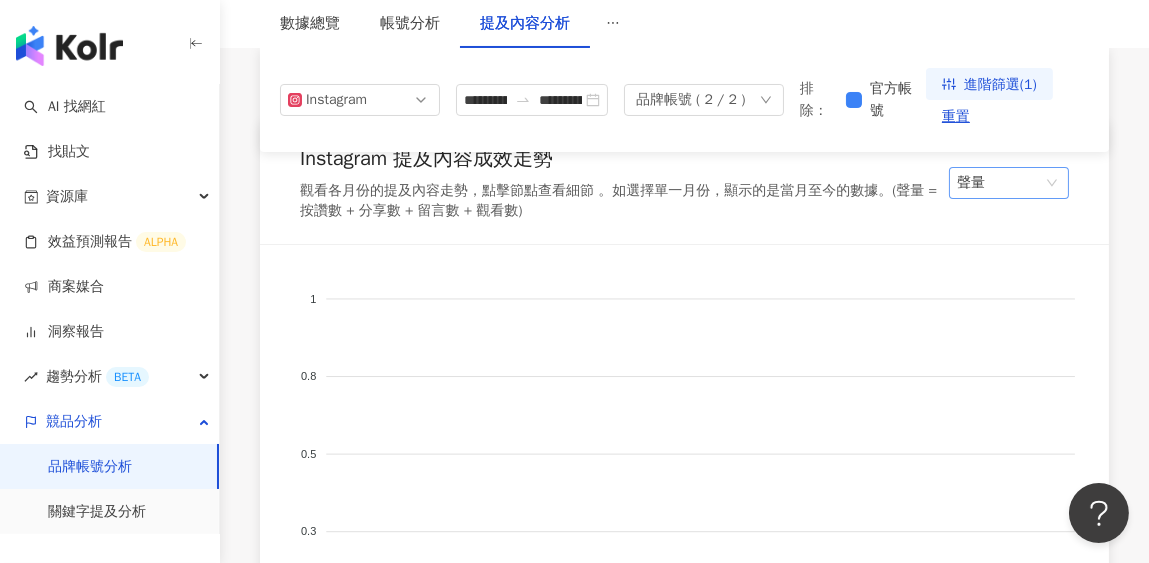 click on "聲量" at bounding box center (1009, 183) 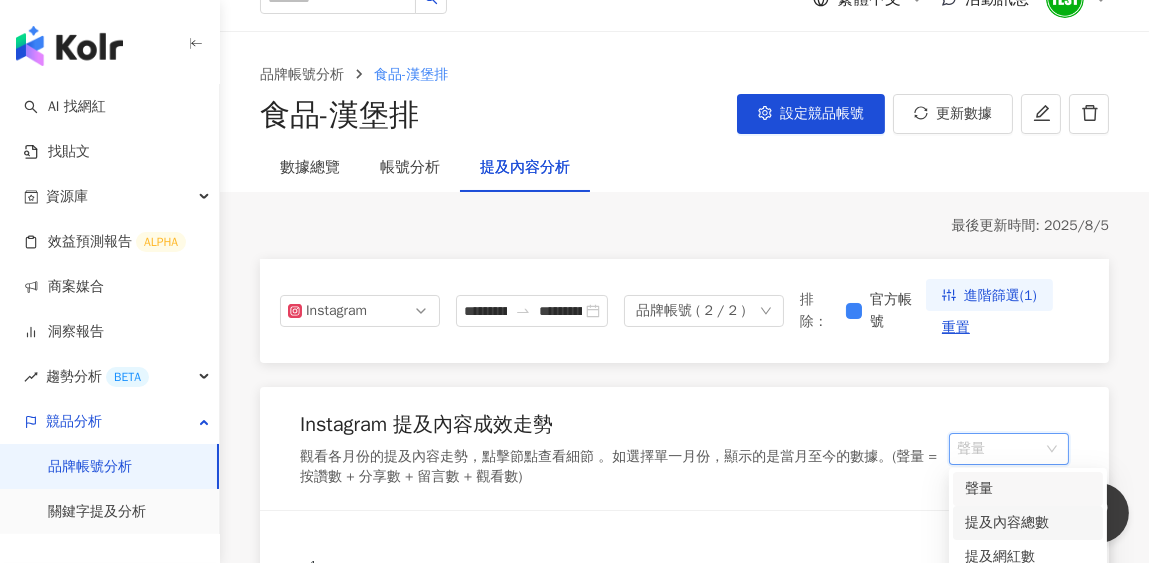 scroll, scrollTop: 0, scrollLeft: 0, axis: both 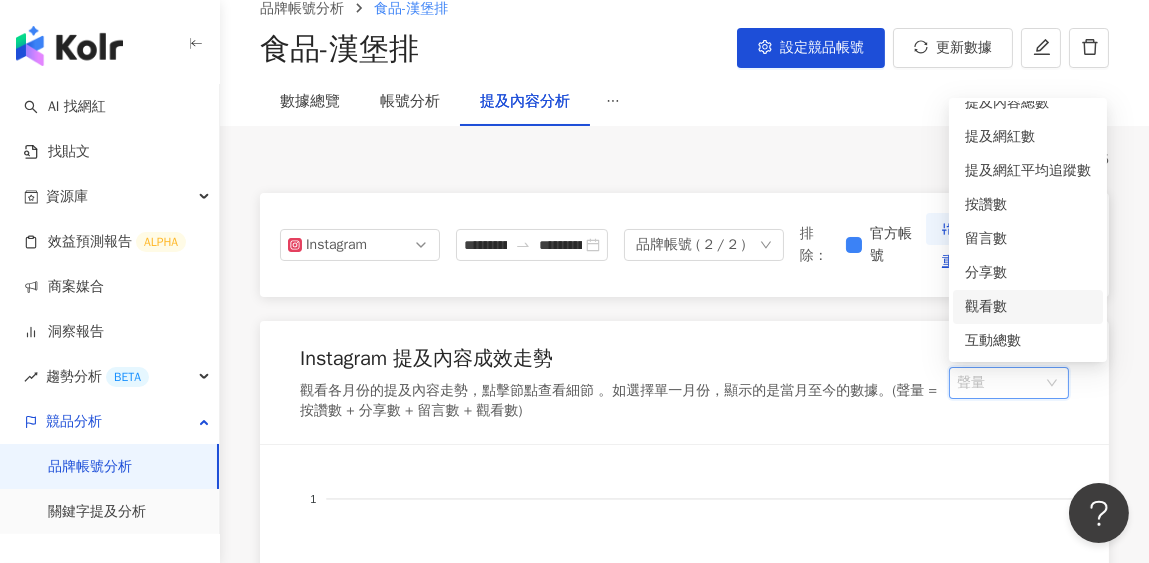 click on "Instagram 提及內容成效走勢 觀看各月份的提及內容走勢，點擊節點查看細節 。如選擇單一月份，顯示的是當月至今的數據。(聲量 = 按讚數 + 分享數 + 留言數 + 觀看數) 聲量" at bounding box center [684, 382] 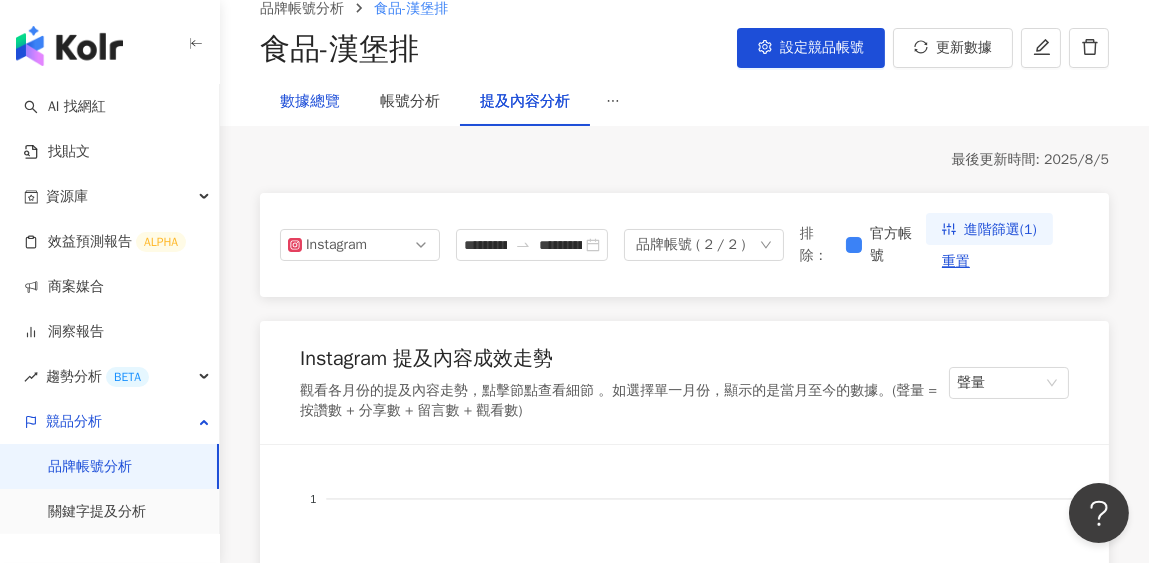click on "數據總覽" at bounding box center [310, 102] 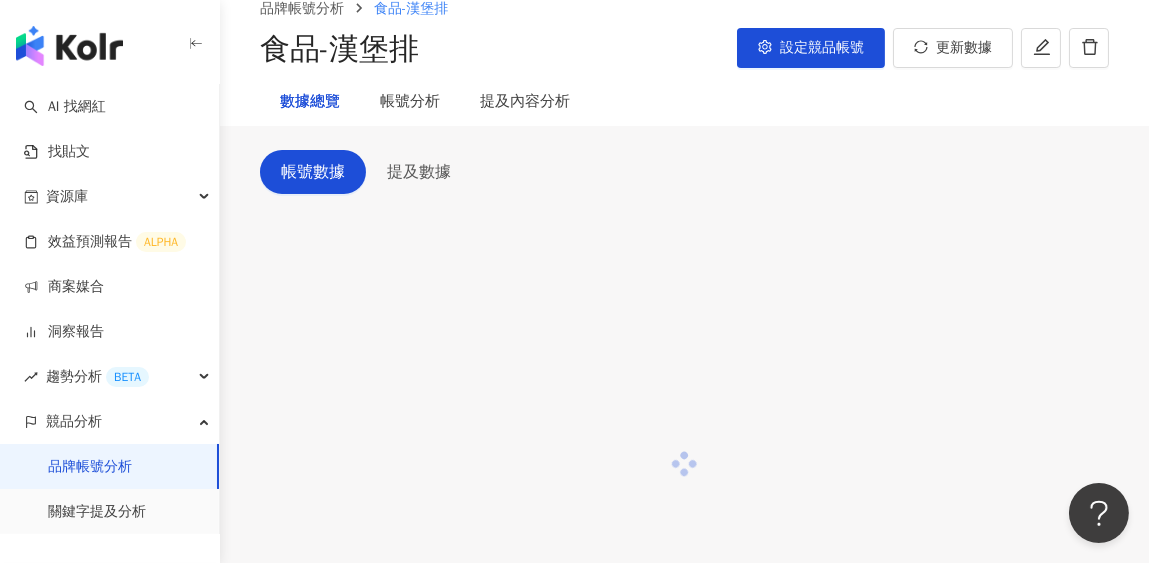 scroll, scrollTop: 0, scrollLeft: 0, axis: both 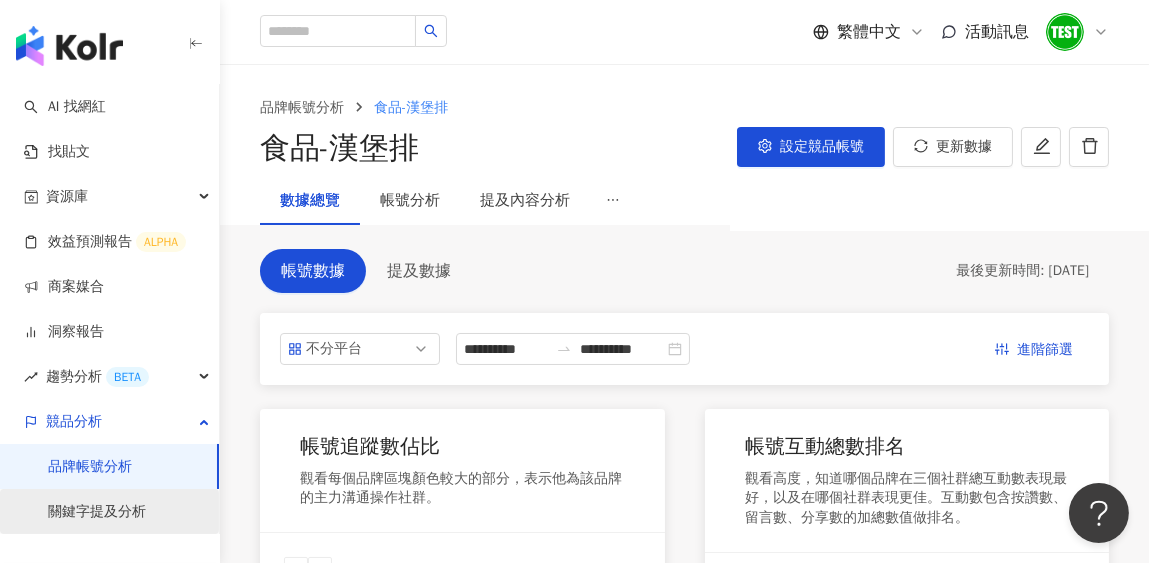 click on "關鍵字提及分析" at bounding box center (97, 512) 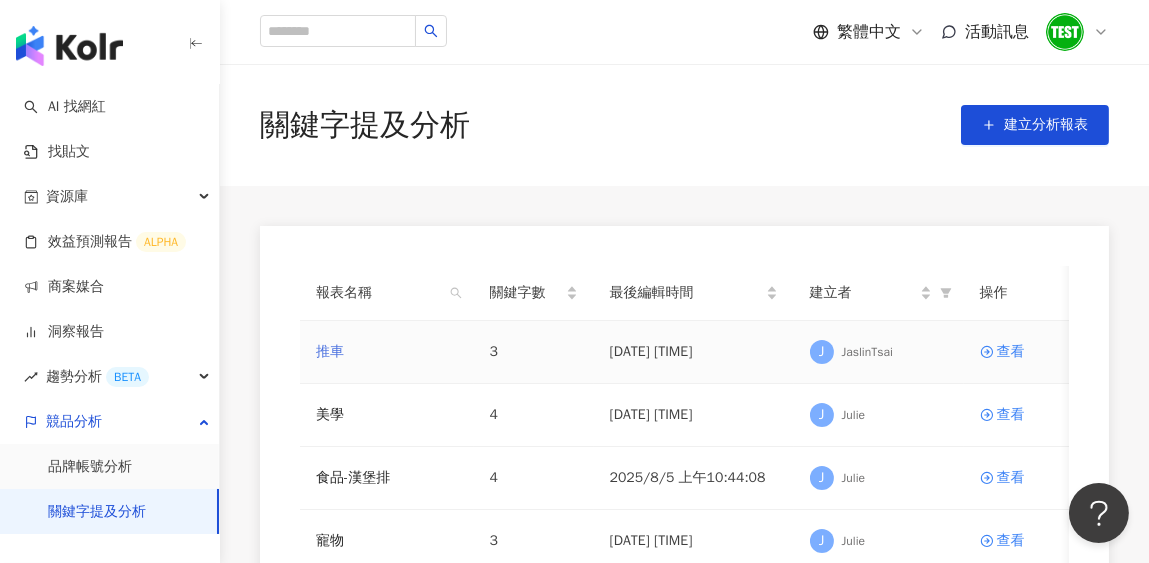 click on "推車" at bounding box center (330, 352) 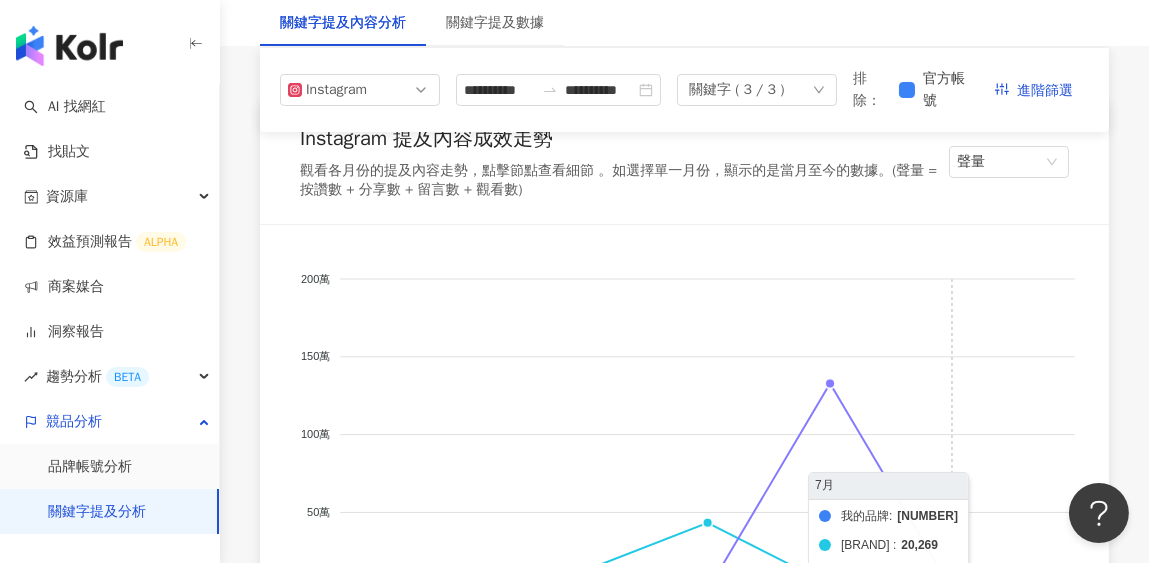 scroll, scrollTop: 199, scrollLeft: 0, axis: vertical 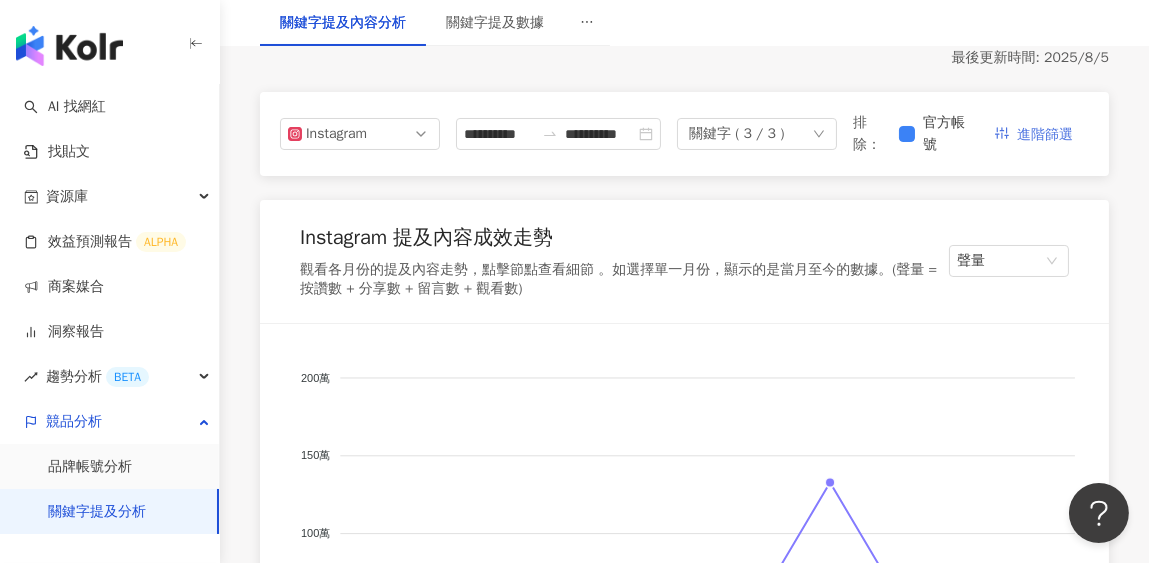 click on "進階篩選" at bounding box center [1045, 135] 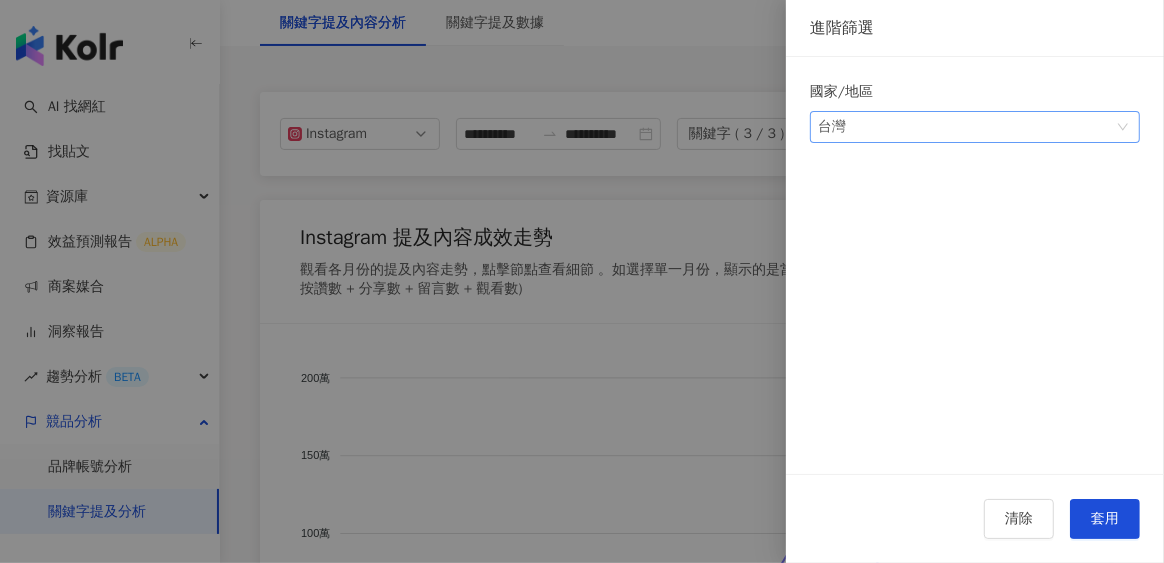 click on "台灣" at bounding box center [975, 127] 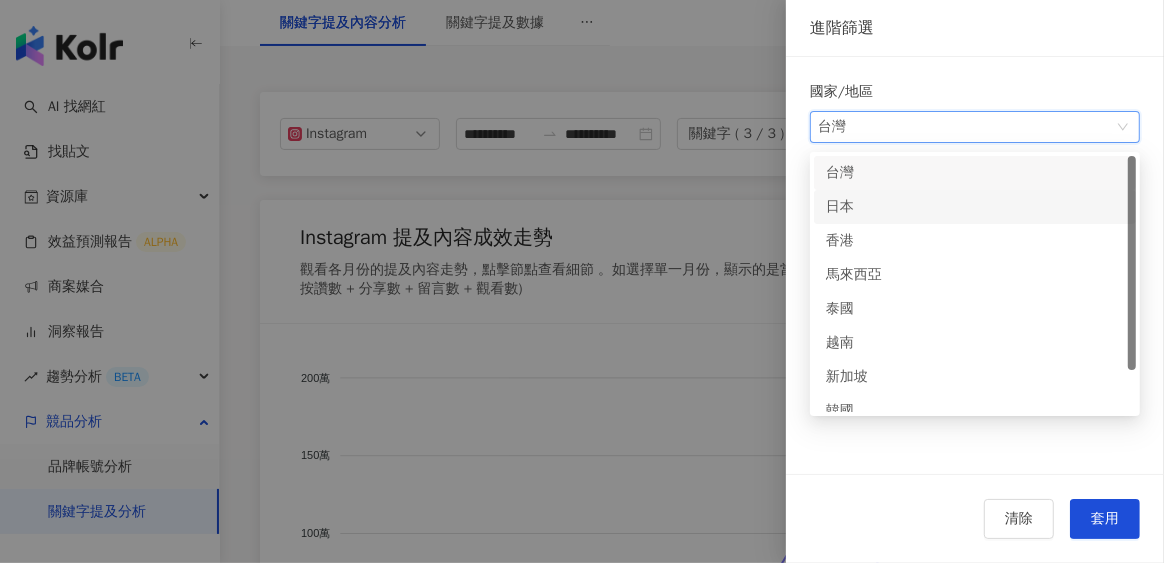 click on "日本" at bounding box center [975, 207] 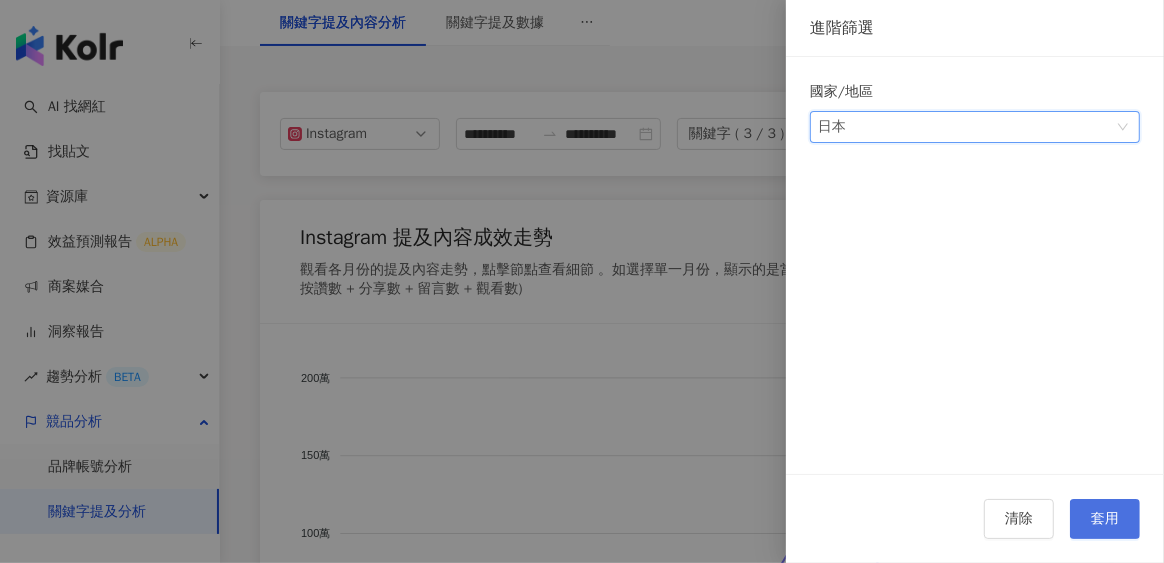 click on "套用" at bounding box center (1105, 519) 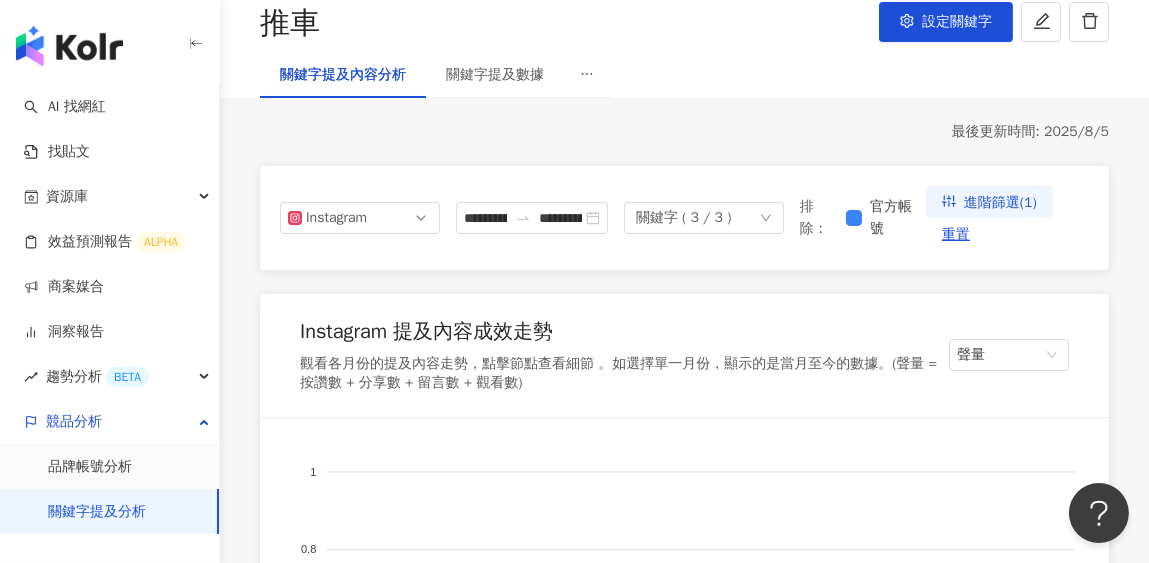 scroll, scrollTop: 99, scrollLeft: 0, axis: vertical 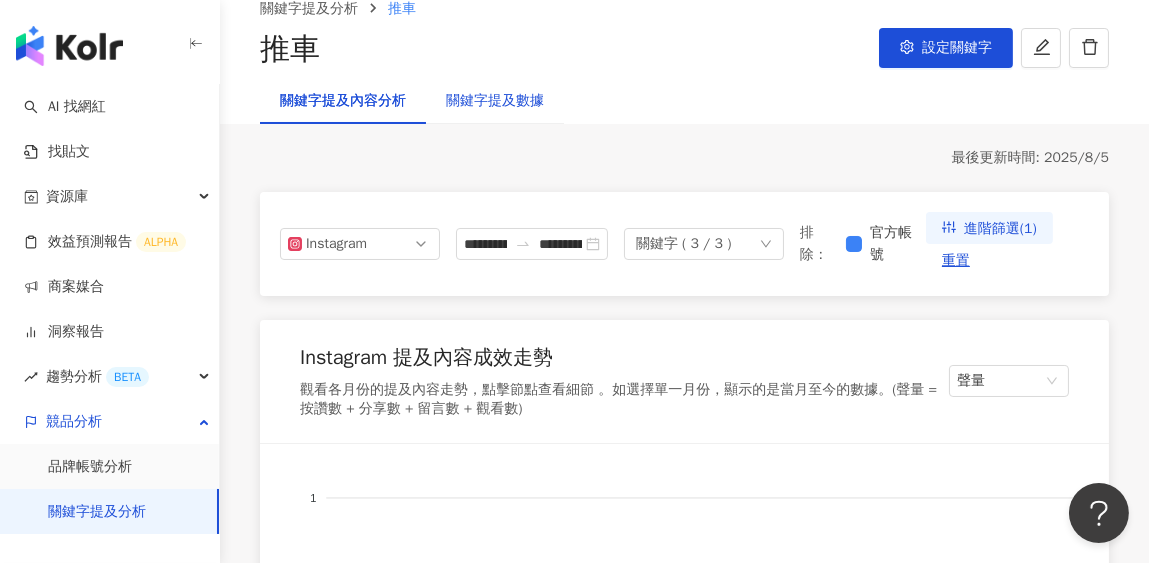 click on "關鍵字提及數據" at bounding box center (495, 101) 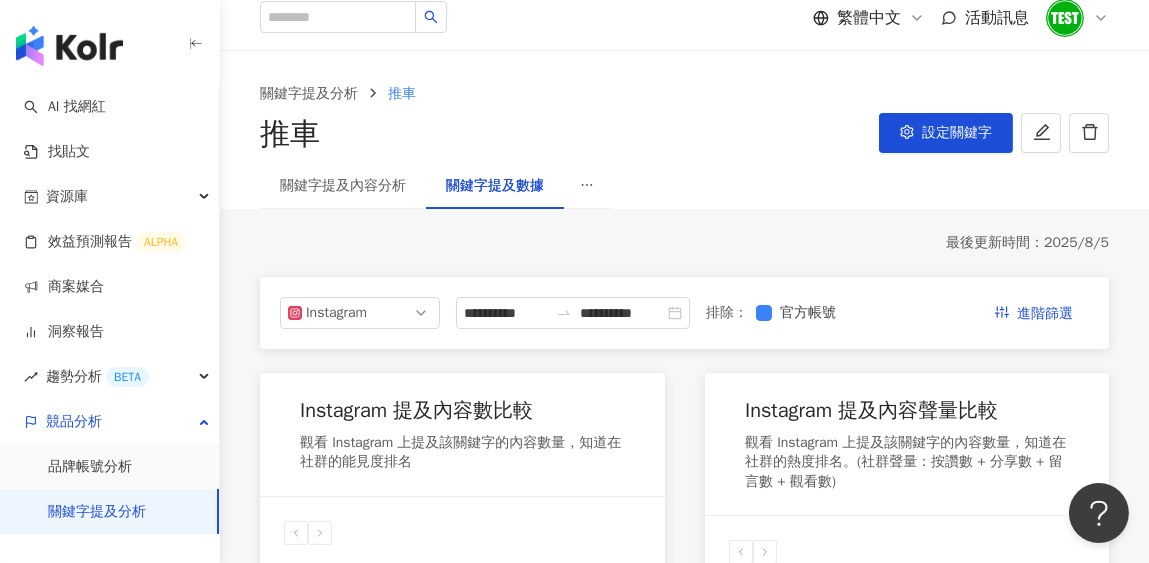 scroll, scrollTop: 99, scrollLeft: 0, axis: vertical 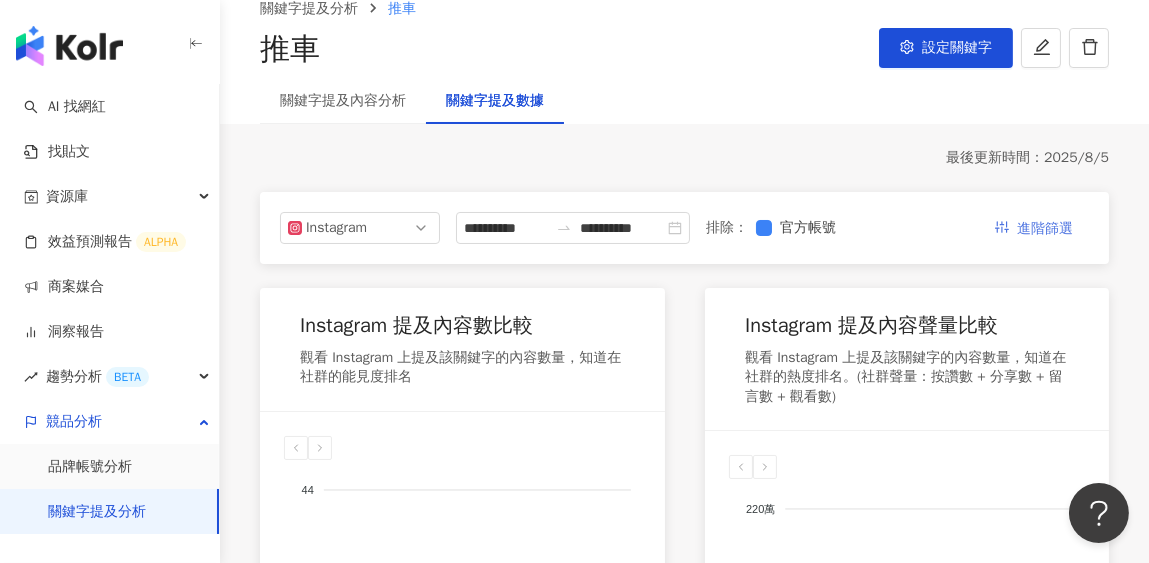 click on "進階篩選" at bounding box center [1045, 229] 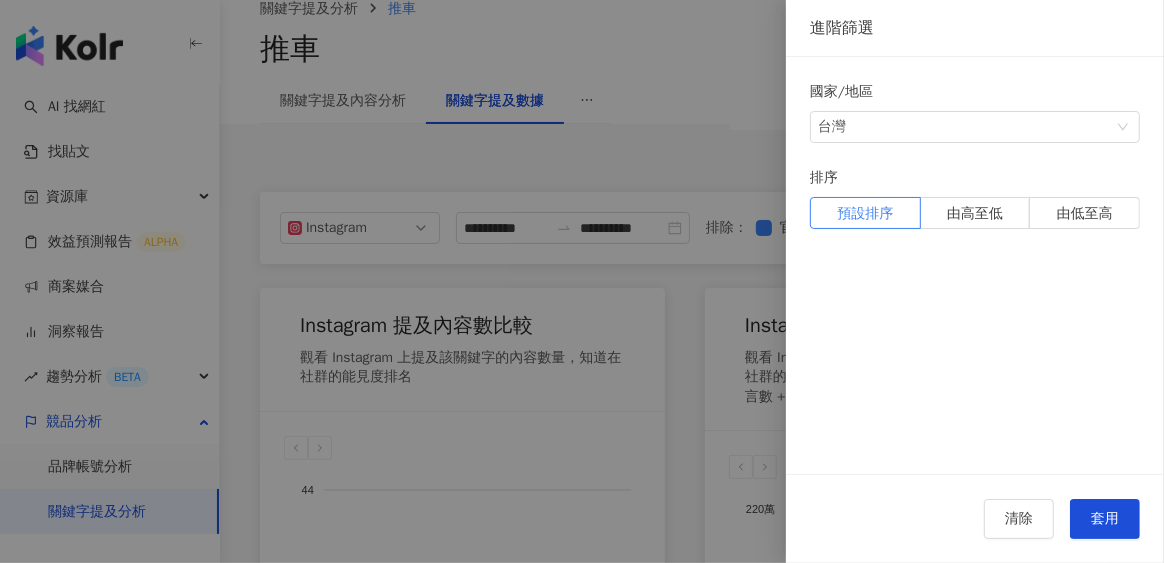 click at bounding box center (582, 281) 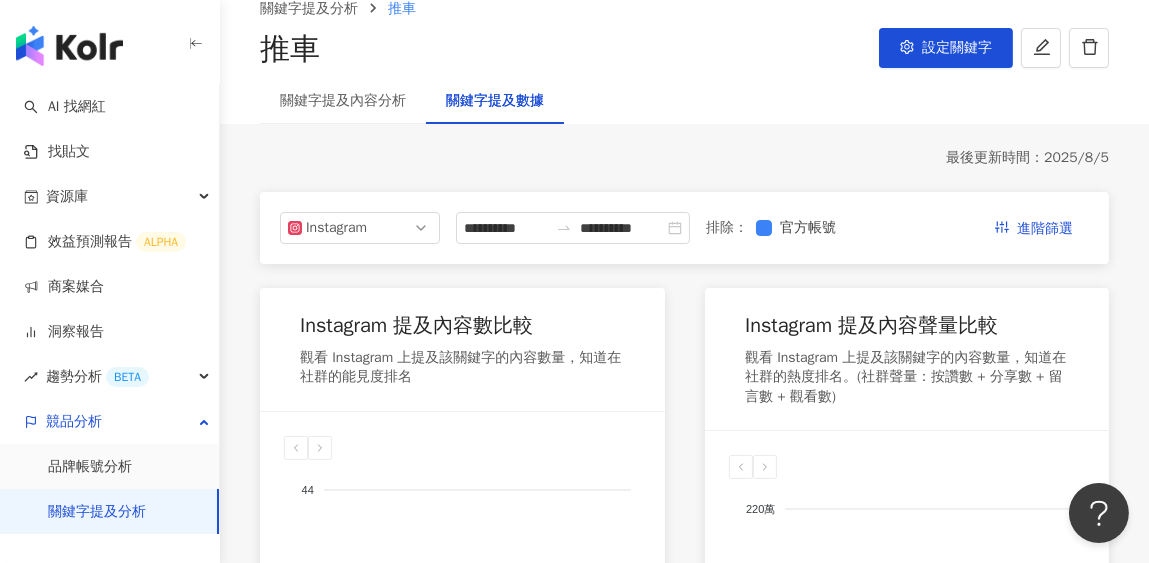 scroll, scrollTop: 0, scrollLeft: 0, axis: both 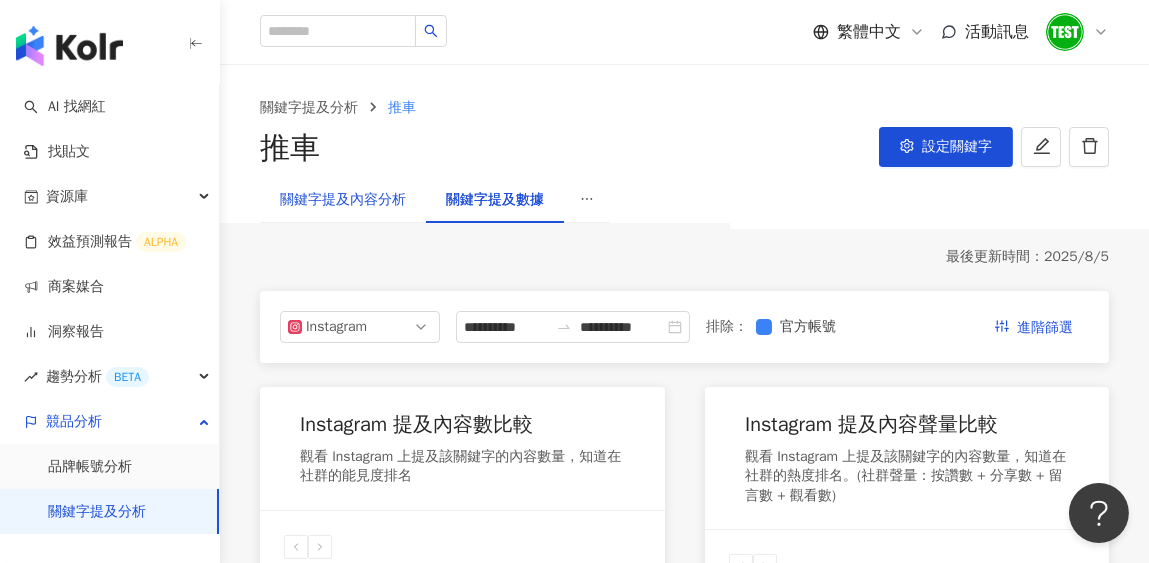 click on "關鍵字提及內容分析" at bounding box center (343, 200) 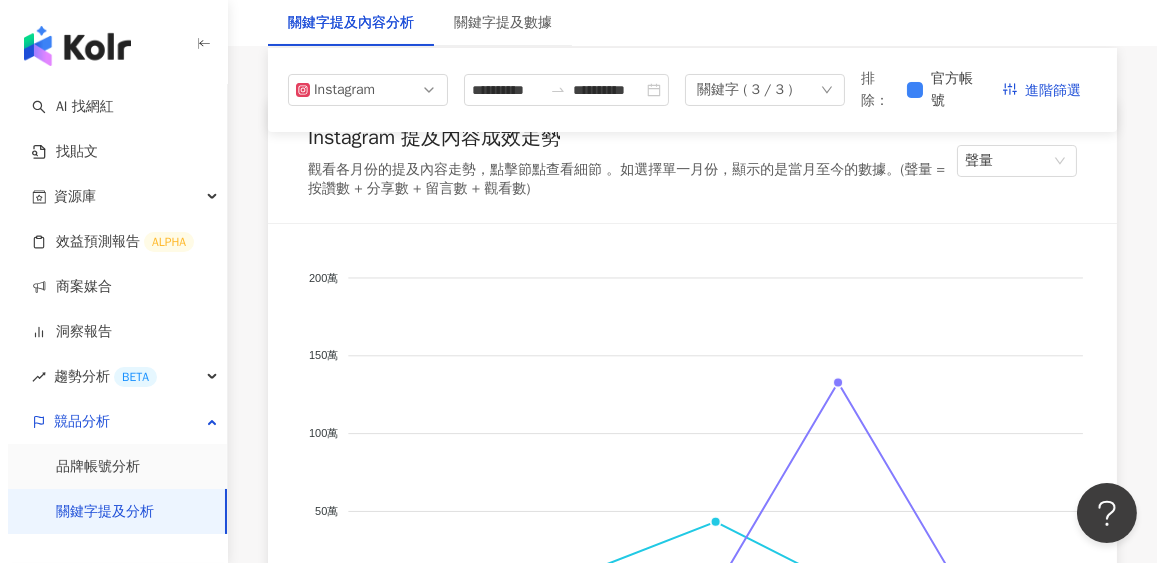 scroll, scrollTop: 199, scrollLeft: 0, axis: vertical 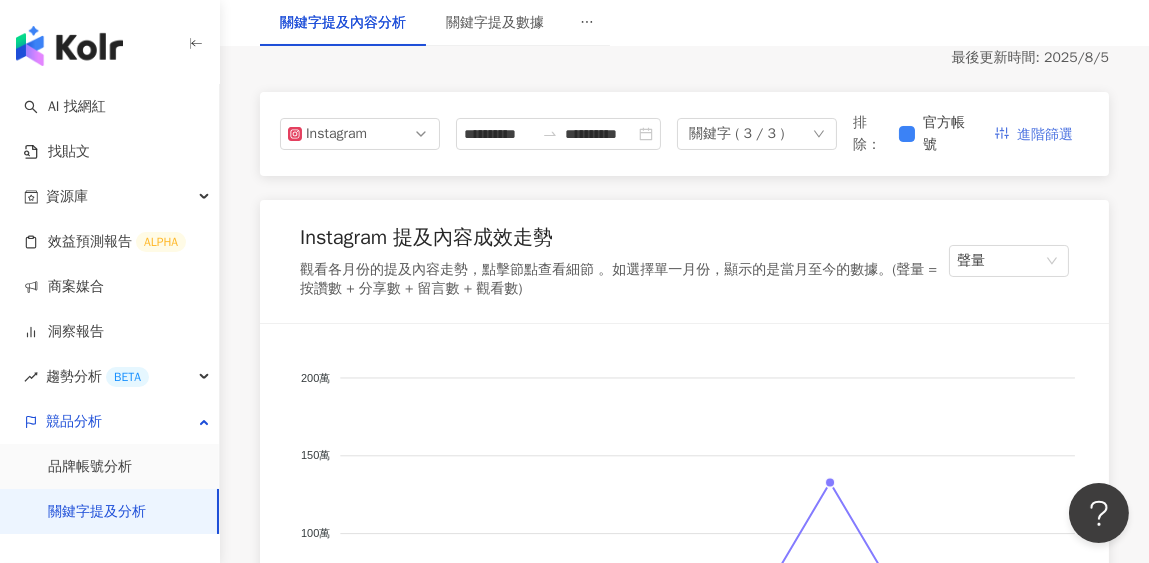 click on "進階篩選" at bounding box center [1045, 135] 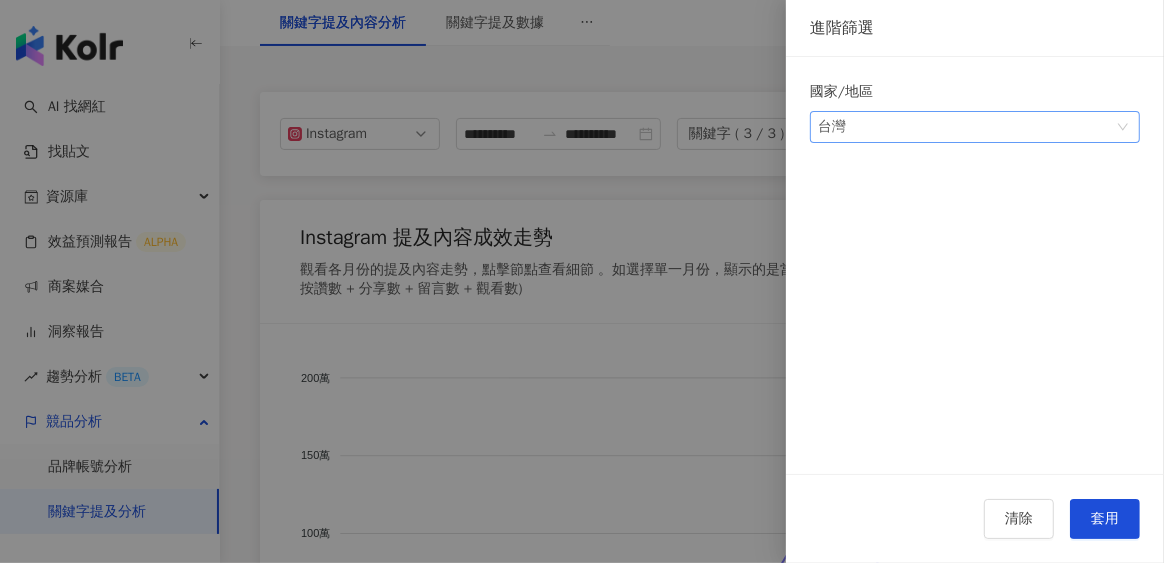 click on "台灣" at bounding box center [975, 127] 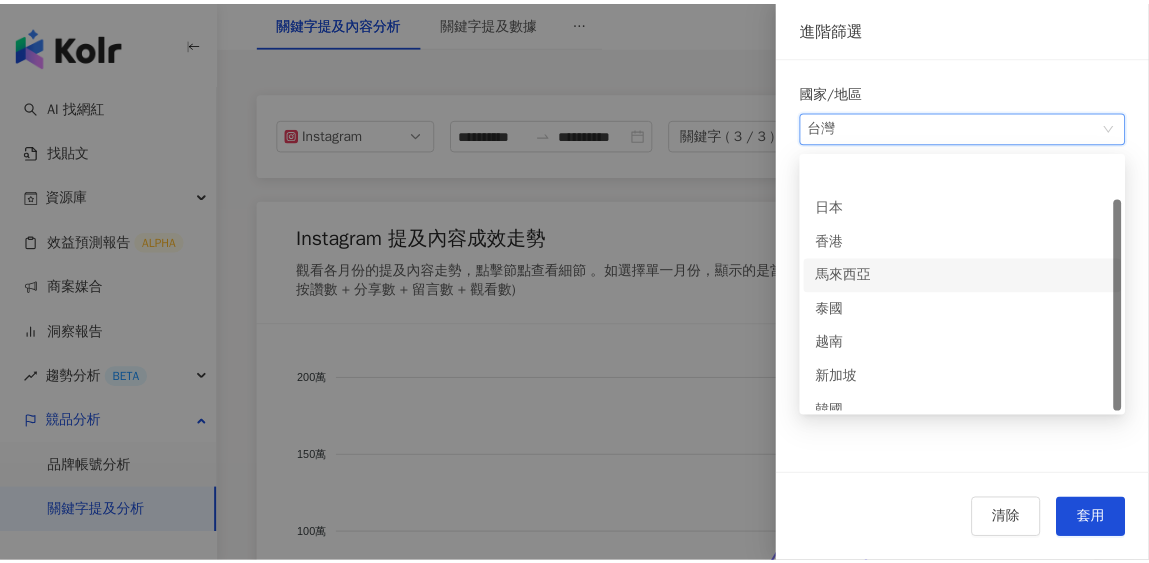 scroll, scrollTop: 50, scrollLeft: 0, axis: vertical 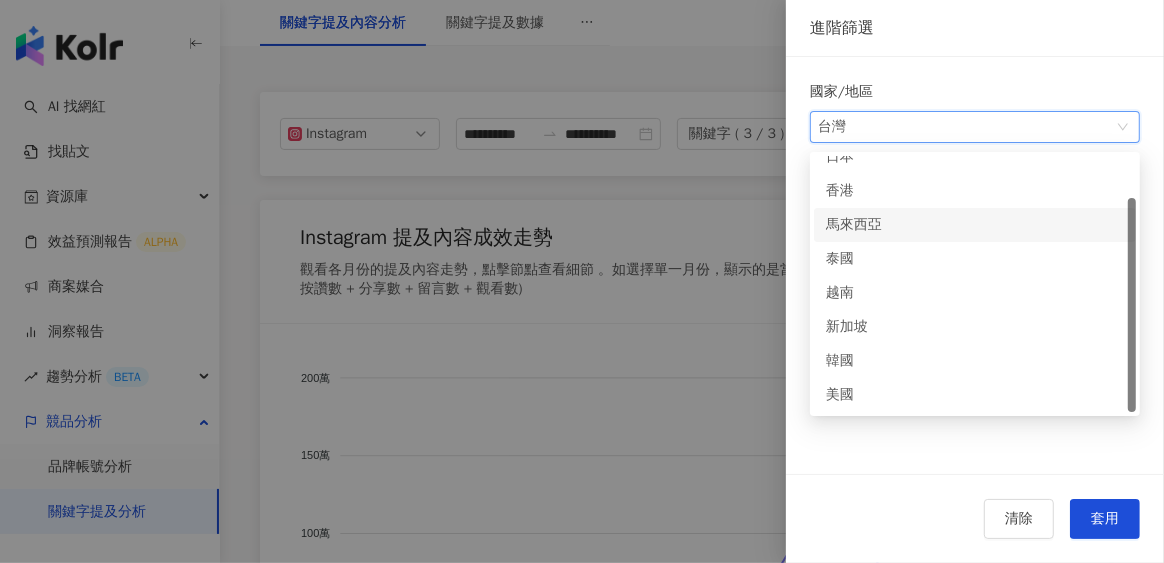 click at bounding box center [582, 281] 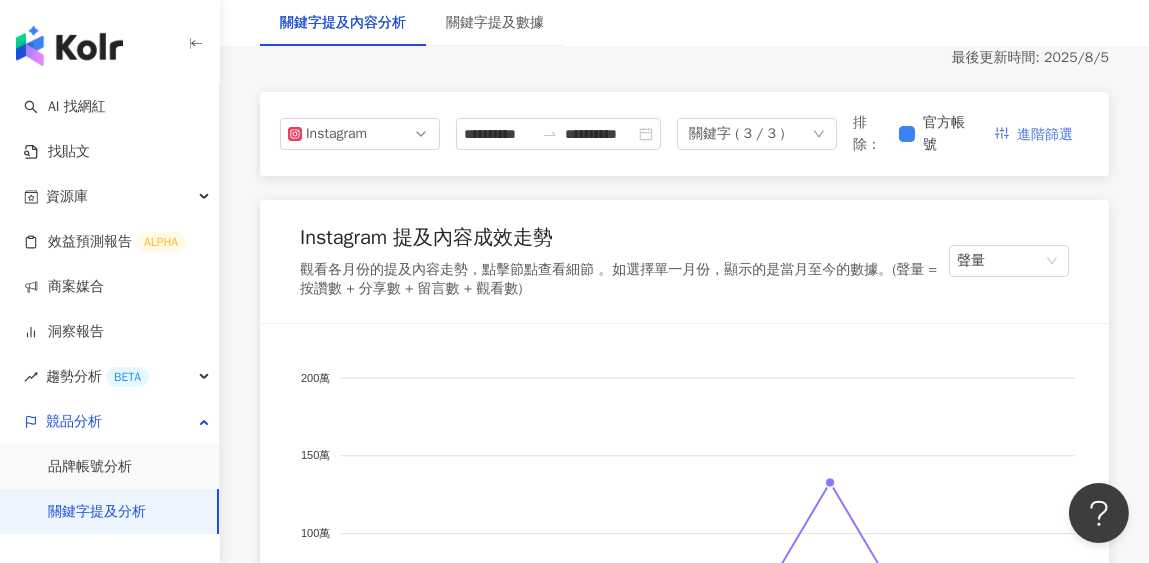 click on "進階篩選" at bounding box center [1045, 135] 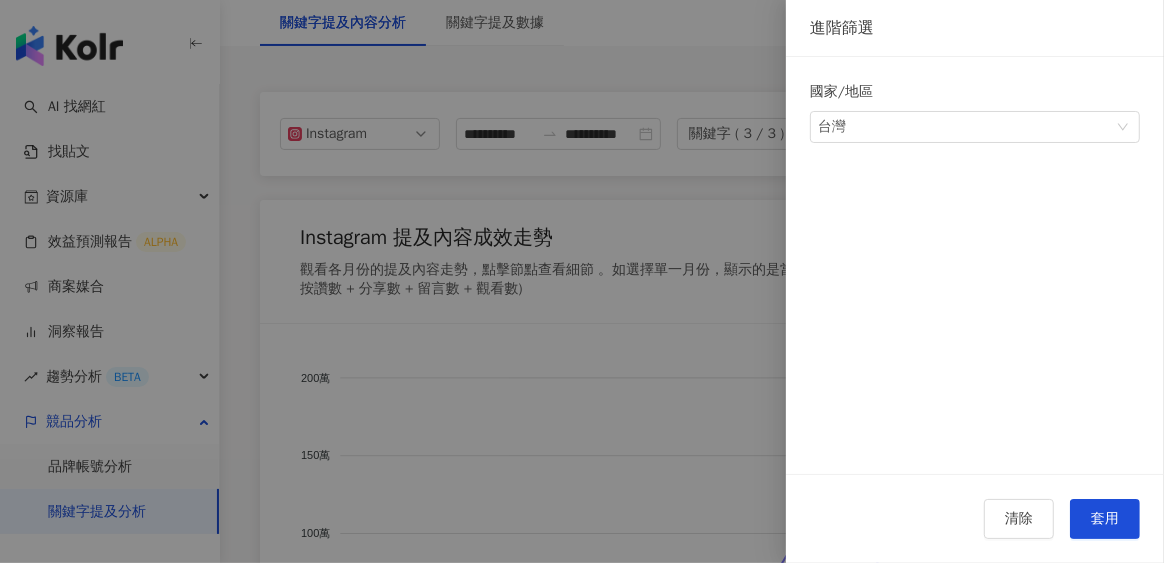 click at bounding box center [582, 281] 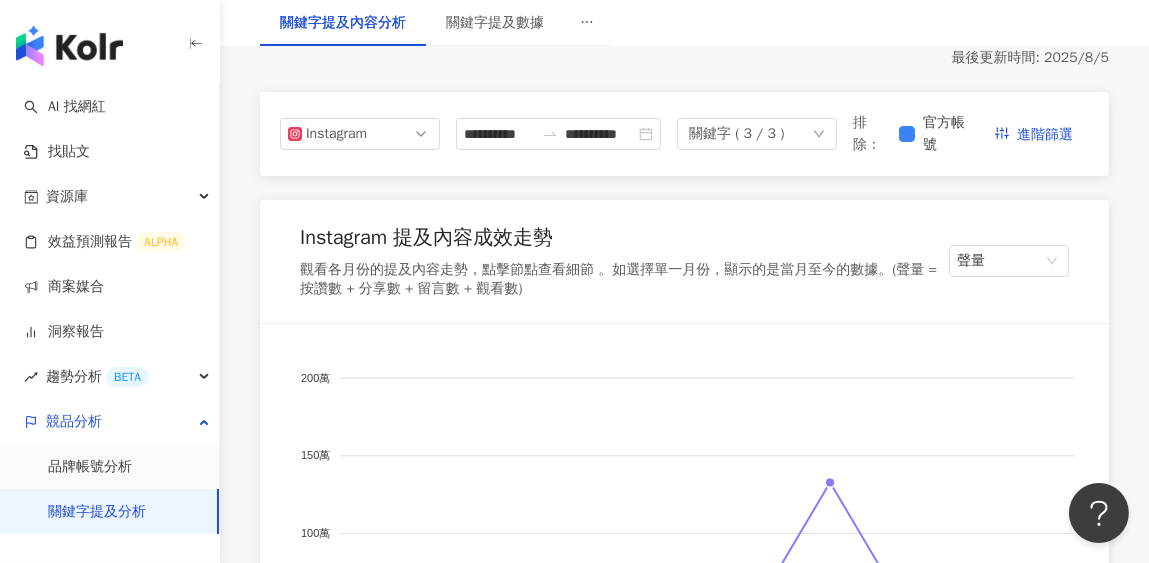 click on "關鍵字
( 3 / 3 )" at bounding box center [757, 134] 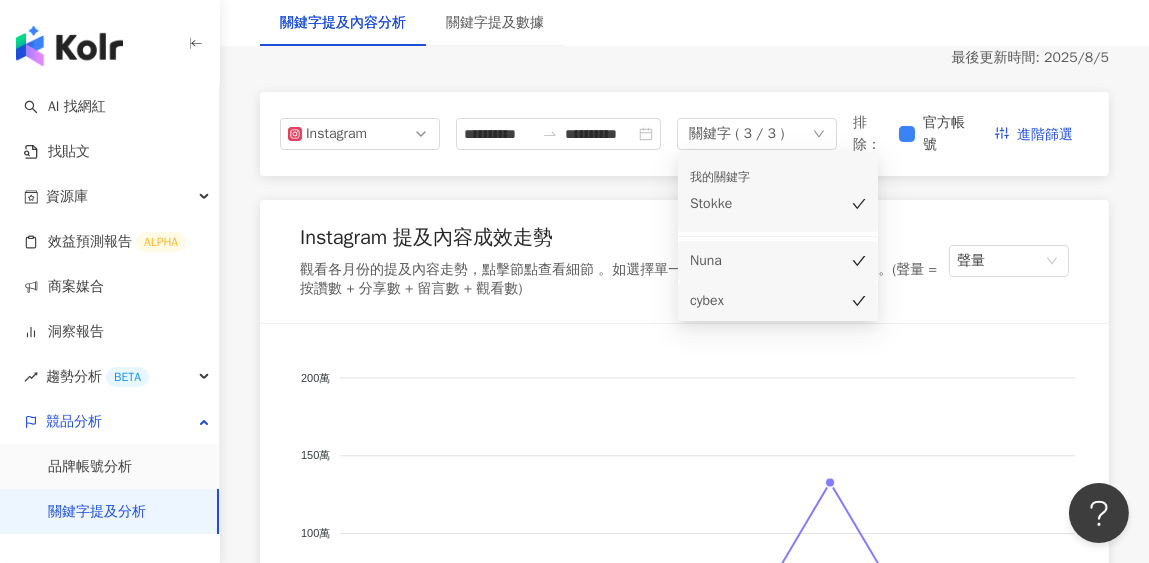 click on "關鍵字
( 3 / 3 )" at bounding box center [757, 134] 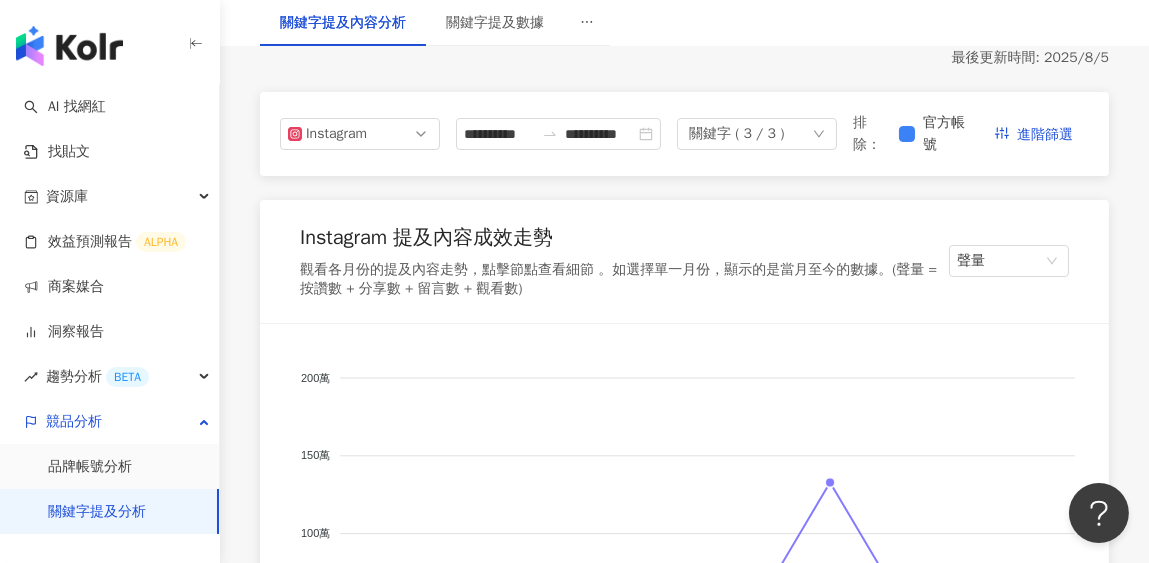 click on "Instagram 提及內容成效走勢 觀看各月份的提及內容走勢，點擊節點查看細節 。如選擇單一月份，顯示的是當月至今的數據。(聲量 = 按讚數 + 分享數 + 留言數 + 觀看數) 聲量 我的品牌 Nuna  cybex 200萬 200萬 150萬 150萬 100萬 100萬 50萬 50萬 0 0 2月 2月 3月 3月 4月 4月 5月 5月 6月 6月 7月 7月 8月 8月 點擊上方節點，查看當月主要聲量來源 Instagram 提及網紅量級分佈 根據圖表，可看出各關鍵字主要被哪種級距網紅提及的比例 奈米 (<1萬) 微型 (1萬-3萬) 小型 (3萬-5萬) 中小型 (5萬-10萬) 中型 (10萬-30萬) 中大型 (30萬-50萬) 大型 (50萬-100萬) 百萬  (>100萬) 100% 100% 75% 75% 50% 50% 25% 25% 0% 0% 我的... 我的關鍵字 Nuna  Nuna  cybex cybex Instagram 提及網紅類型分佈 由於一個網紅同時可能有多種類型，建議以前五種類型為主，效果較佳 其他關鍵字 我的關鍵字 100% 100% 75% 75% 50% 50% 25% 25% 0% 0% 日... 日常話題 家庭" at bounding box center (684, 3165) 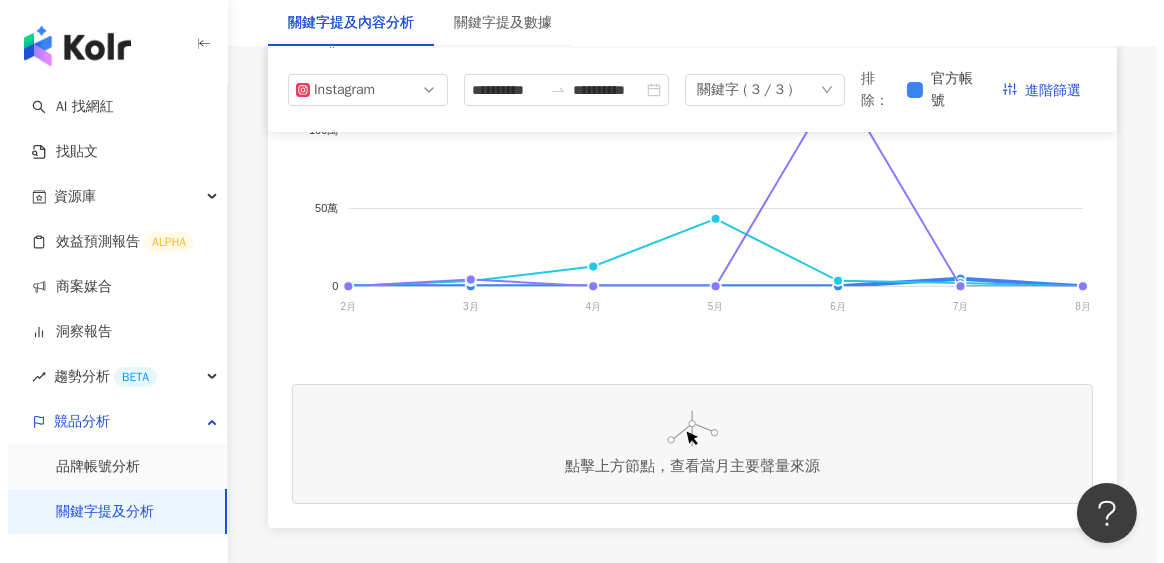 scroll, scrollTop: 399, scrollLeft: 0, axis: vertical 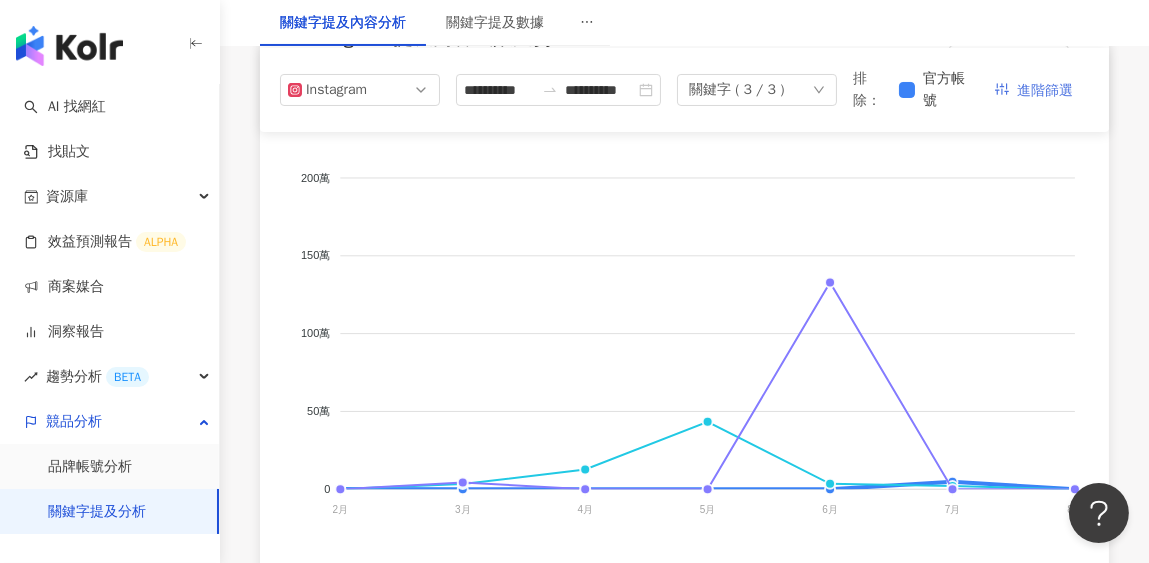 click on "進階篩選" at bounding box center (1045, 91) 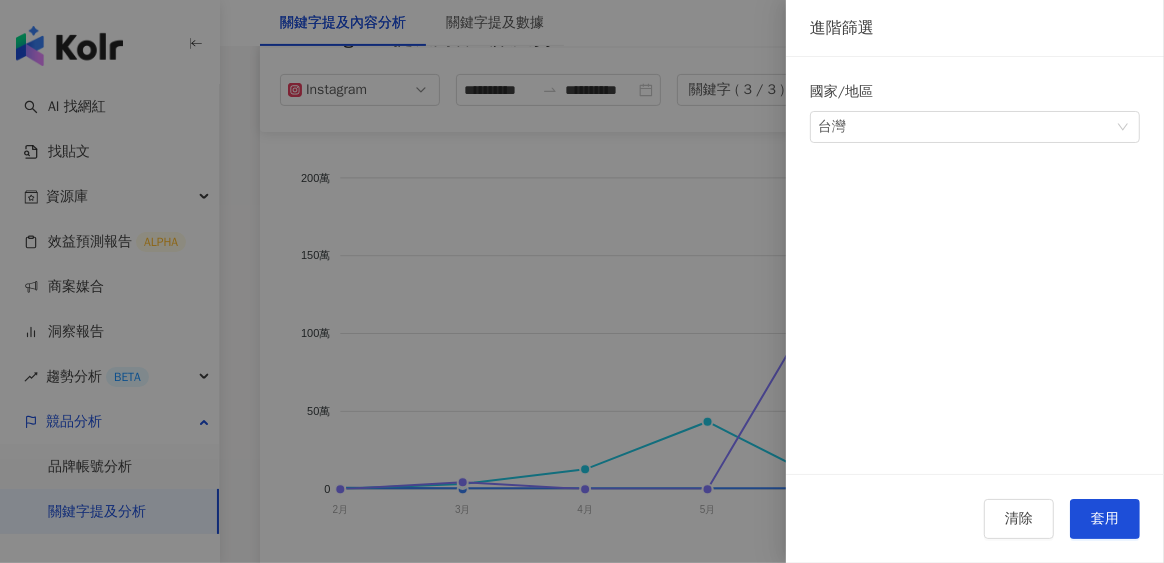 click on "國家/地區" at bounding box center (975, 96) 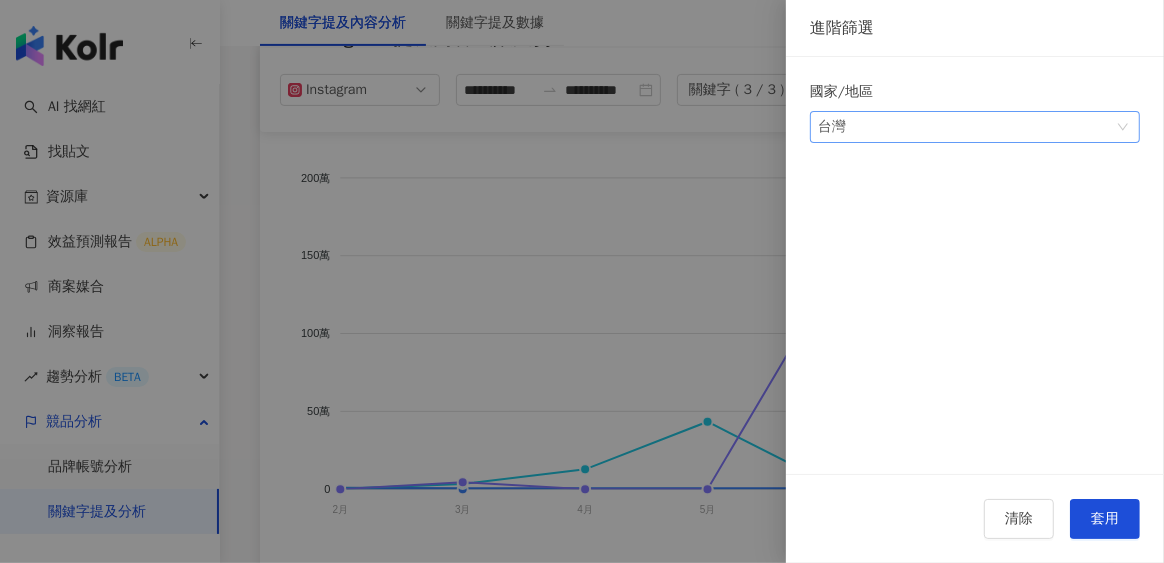 click on "台灣" at bounding box center [850, 127] 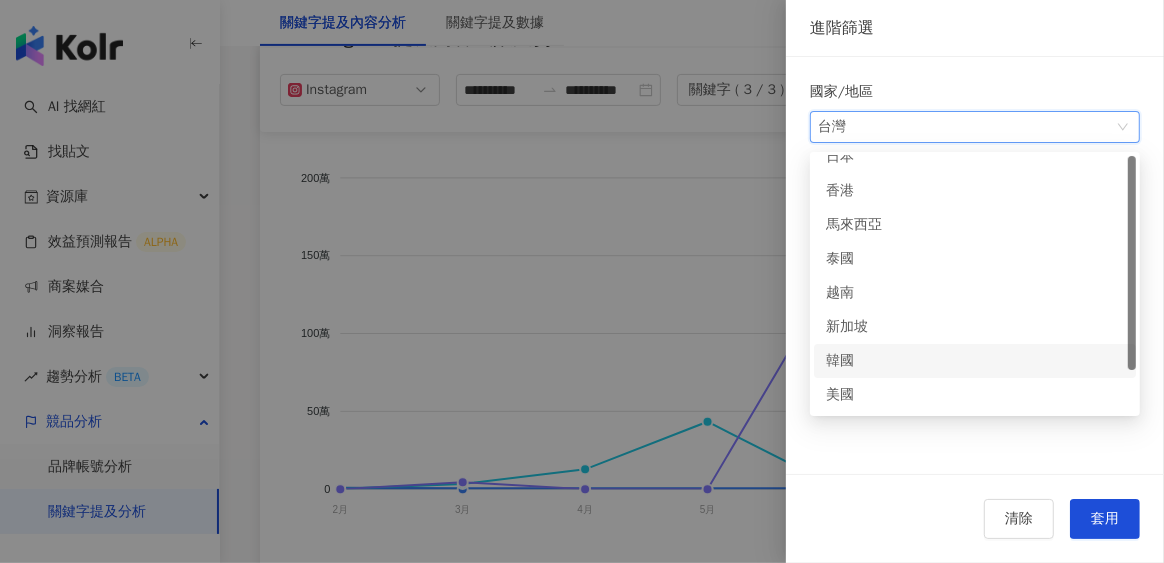 scroll, scrollTop: 0, scrollLeft: 0, axis: both 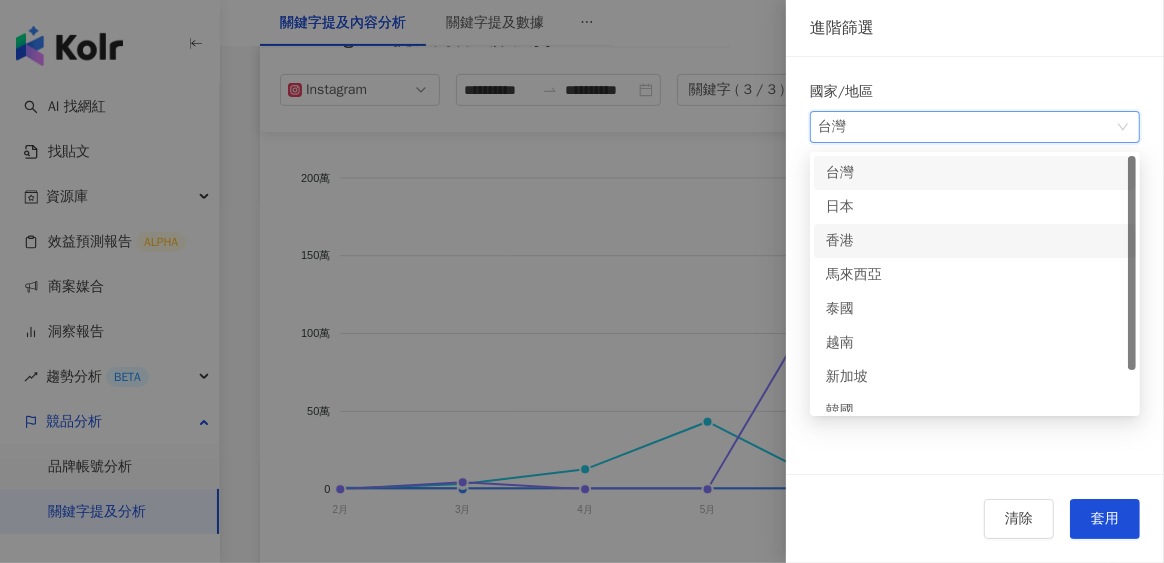 click on "香港" at bounding box center [858, 241] 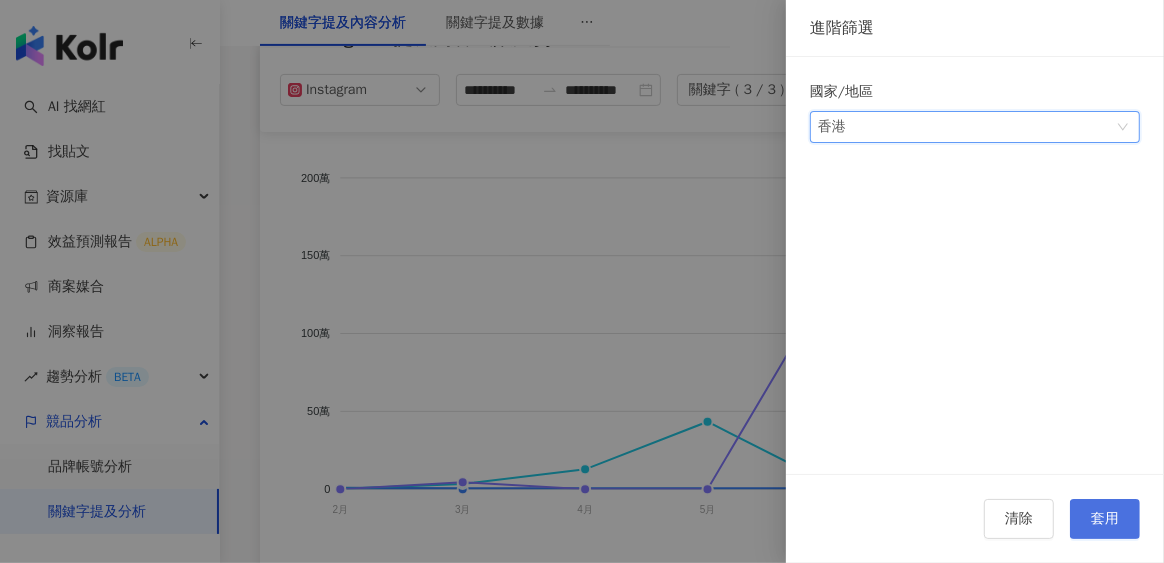 click on "套用" at bounding box center [1105, 519] 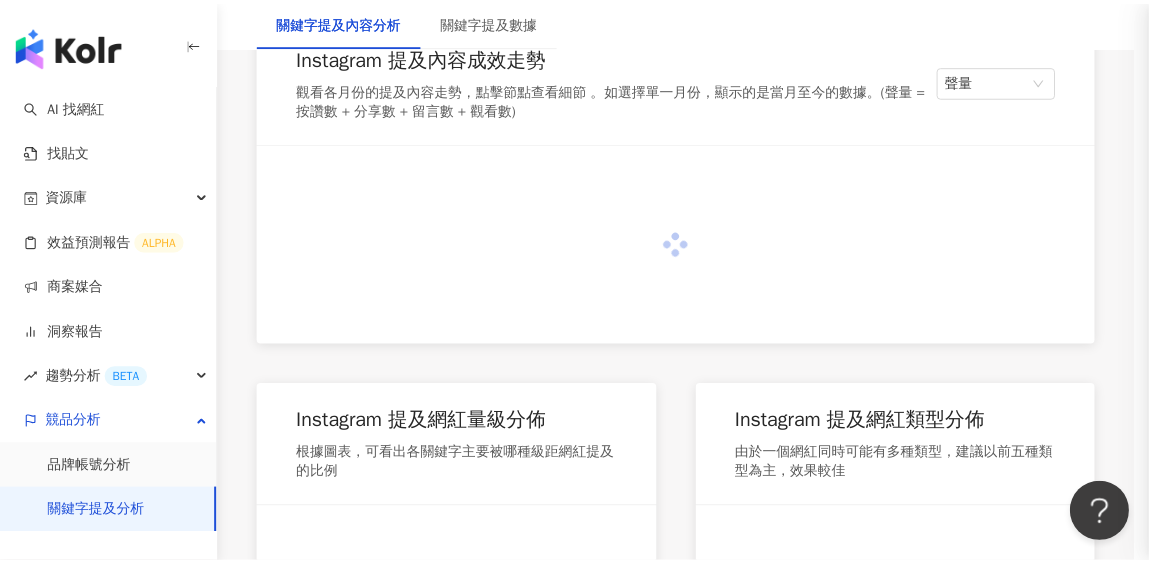scroll, scrollTop: 419, scrollLeft: 0, axis: vertical 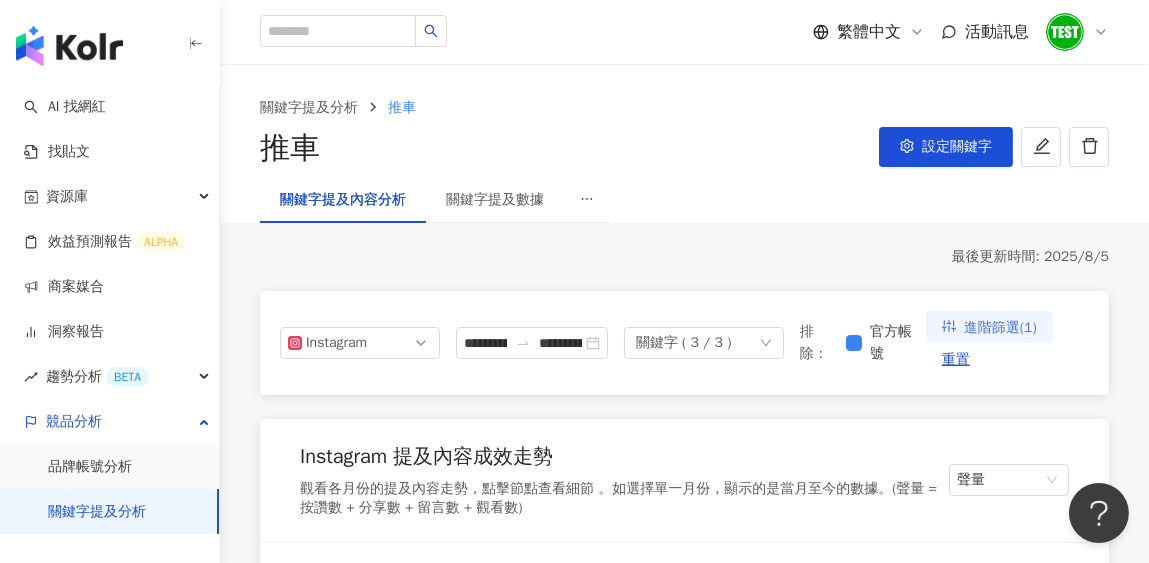 click on "進階篩選(1)" at bounding box center (1000, 328) 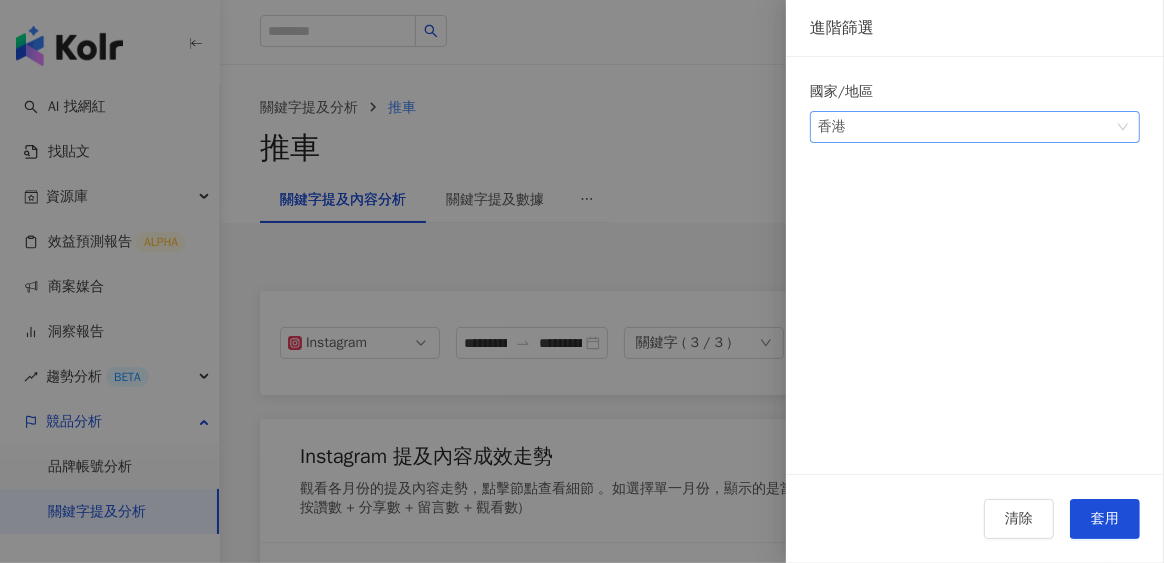click on "香港" at bounding box center [975, 127] 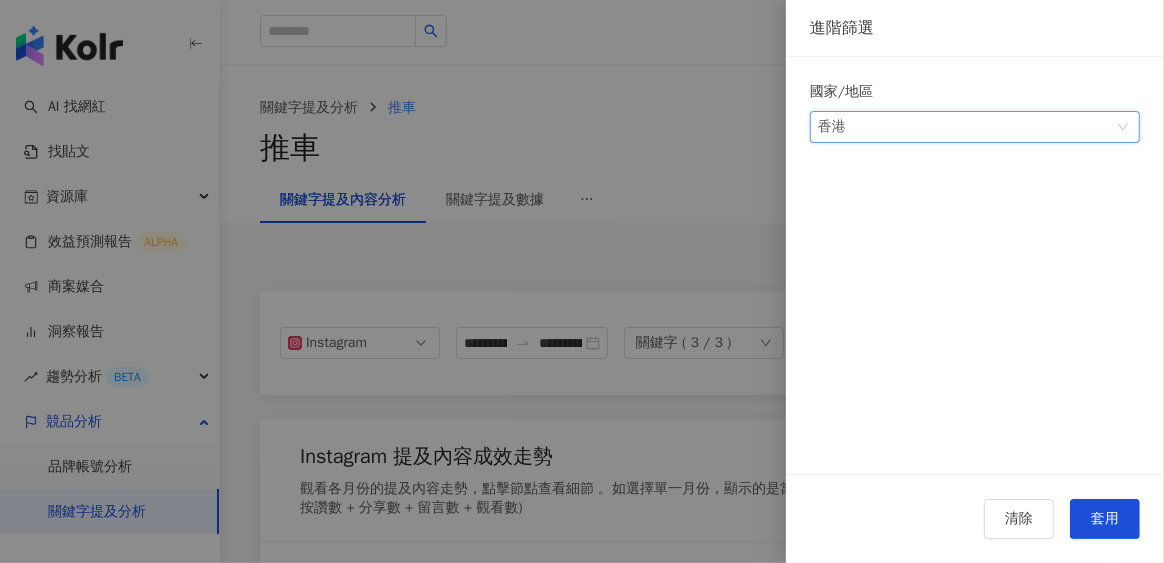 click at bounding box center [582, 281] 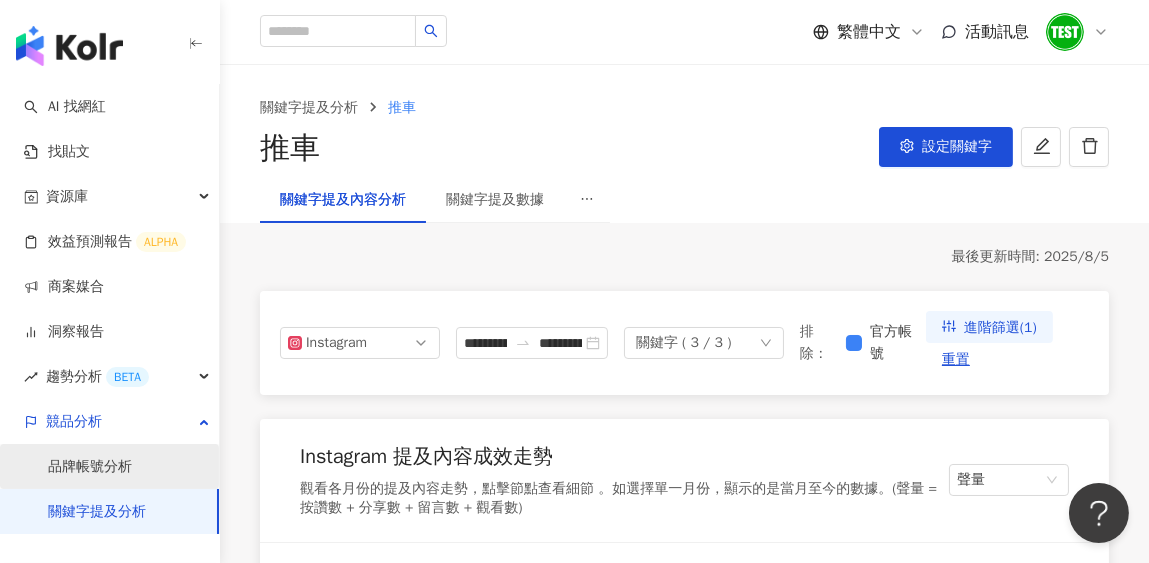click on "品牌帳號分析" at bounding box center (90, 467) 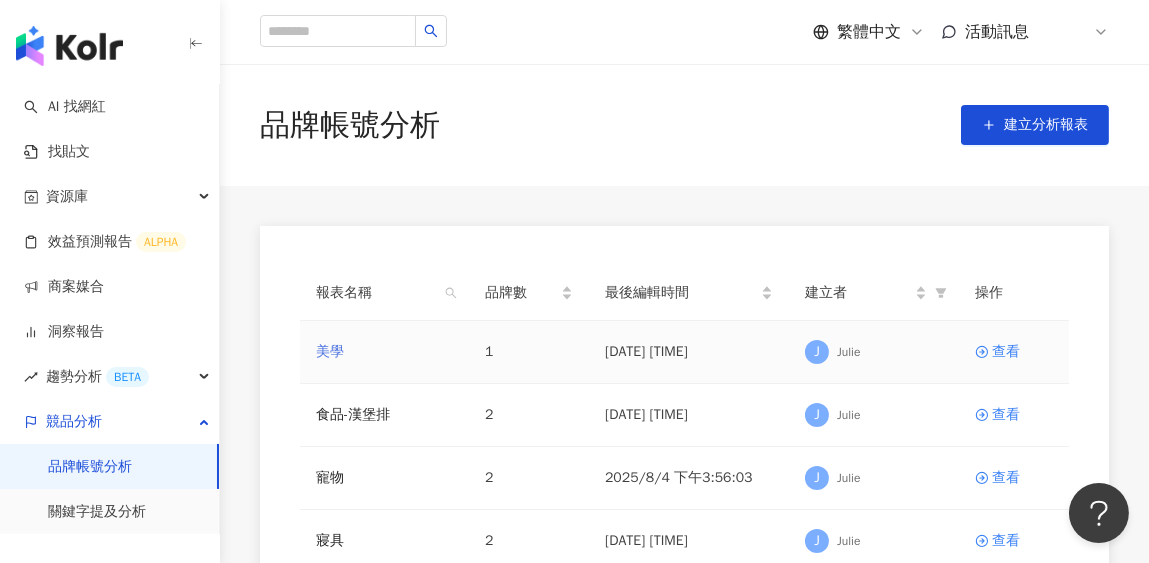 click on "美學" at bounding box center (330, 352) 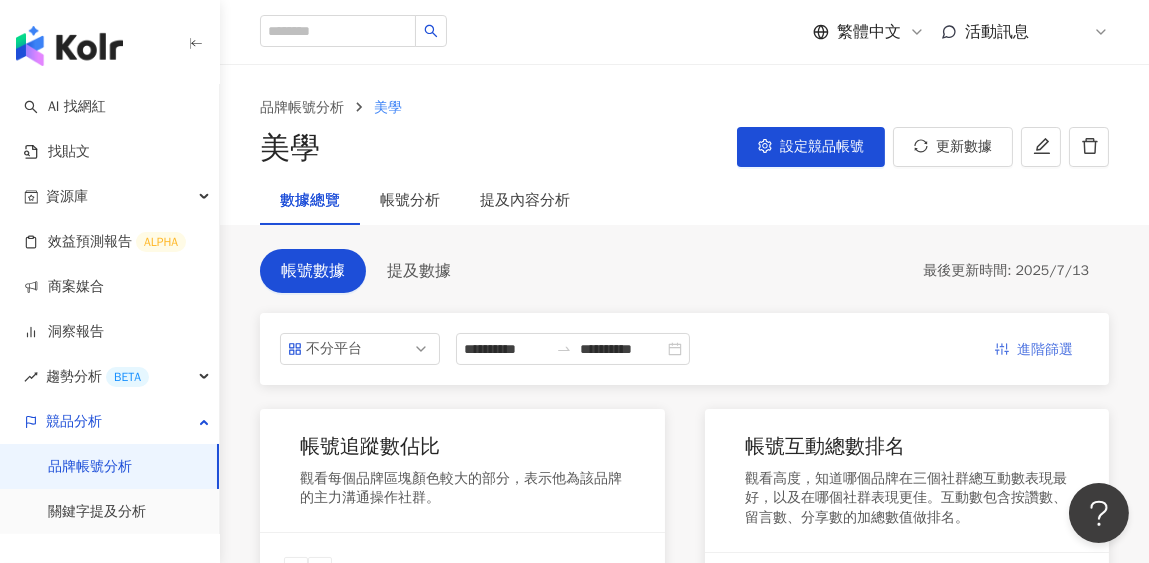 click on "進階篩選" at bounding box center [1045, 350] 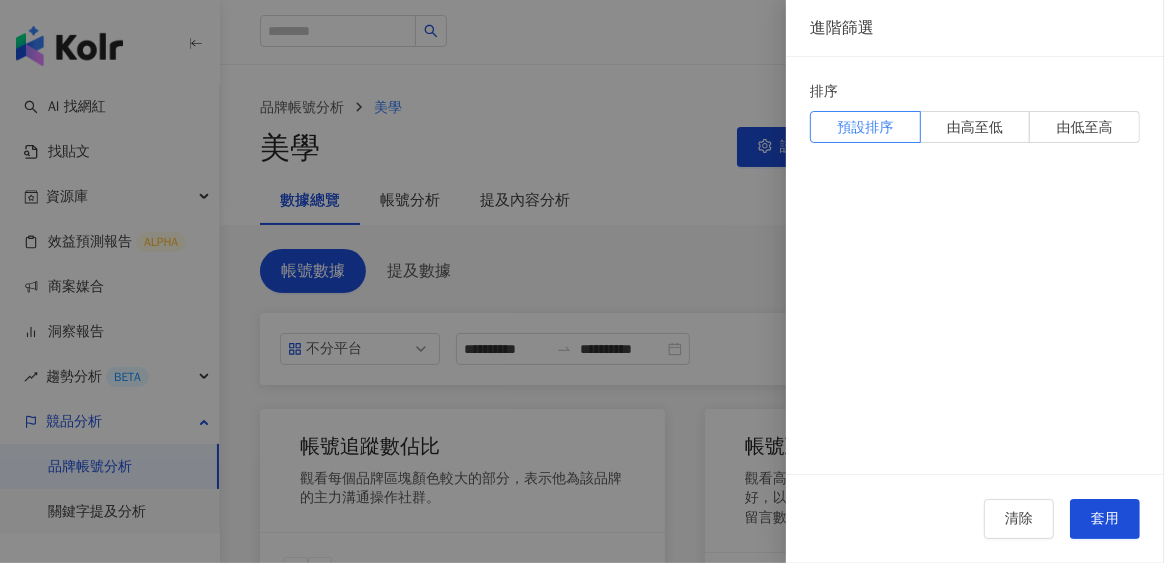 click at bounding box center (582, 281) 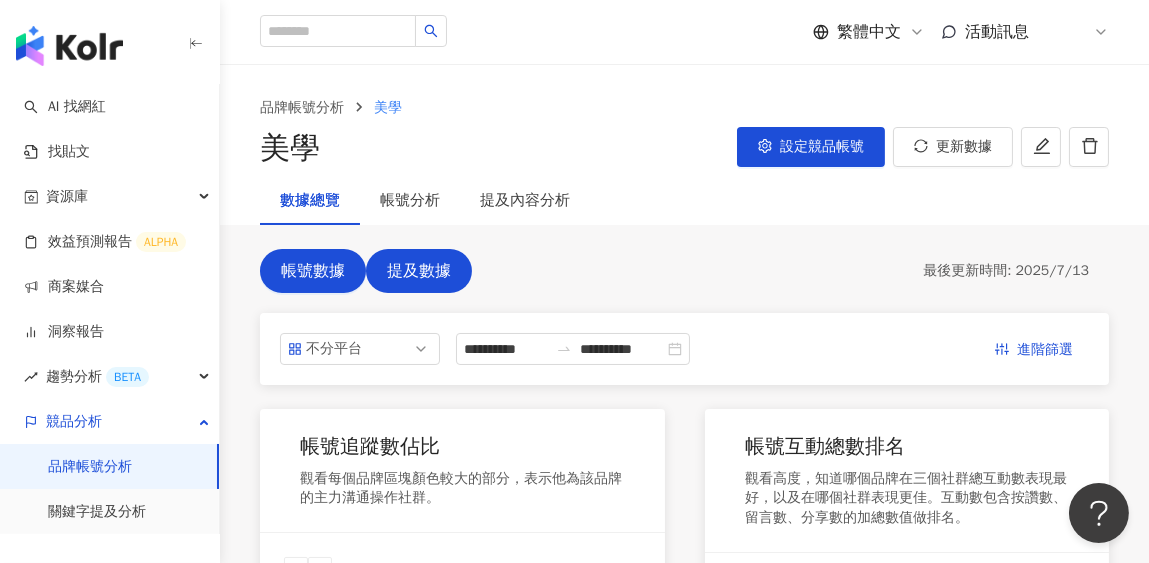 click on "提及數據" at bounding box center (419, 271) 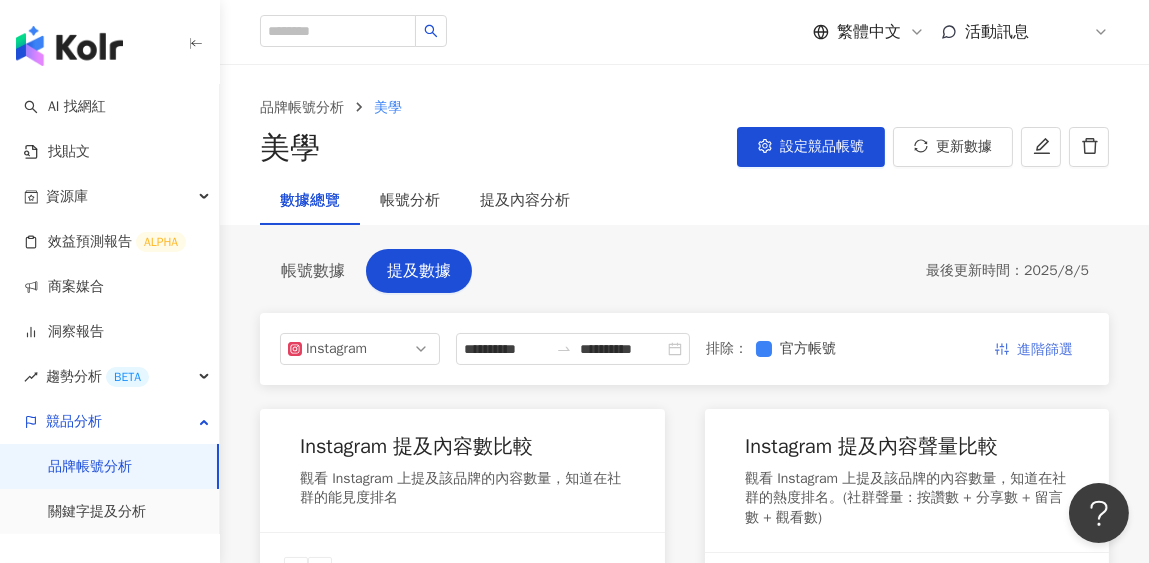 click on "進階篩選" at bounding box center (1045, 350) 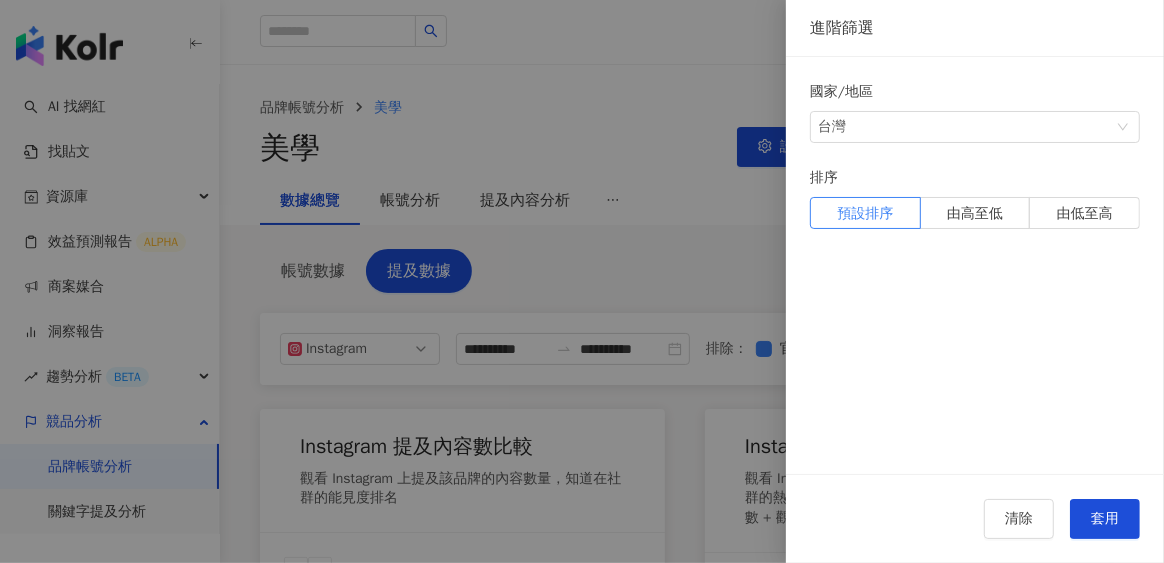 click at bounding box center (582, 281) 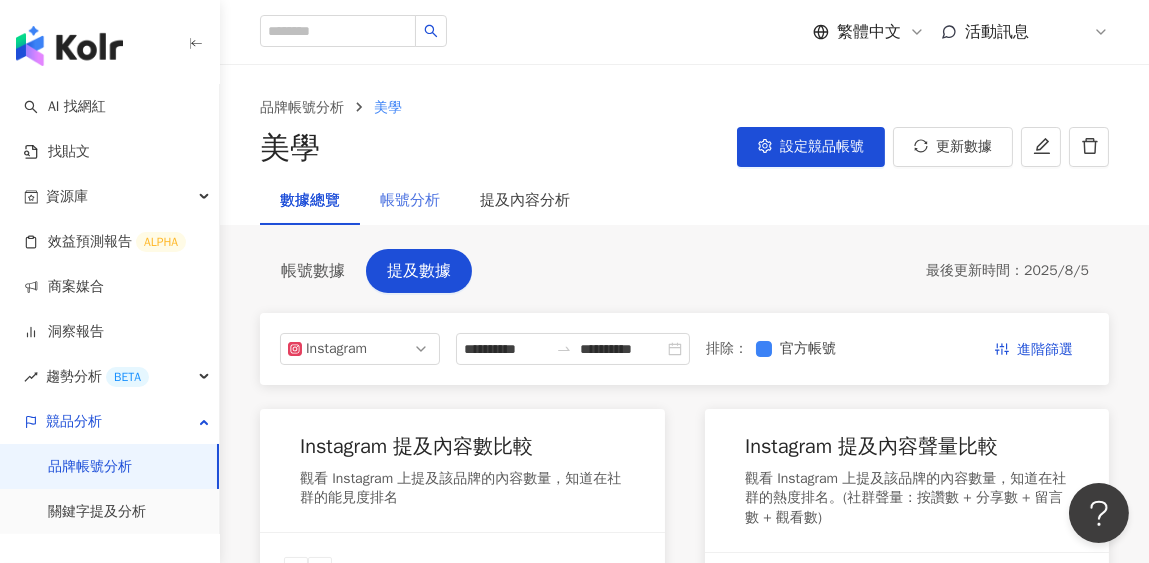 click on "帳號分析" at bounding box center (410, 201) 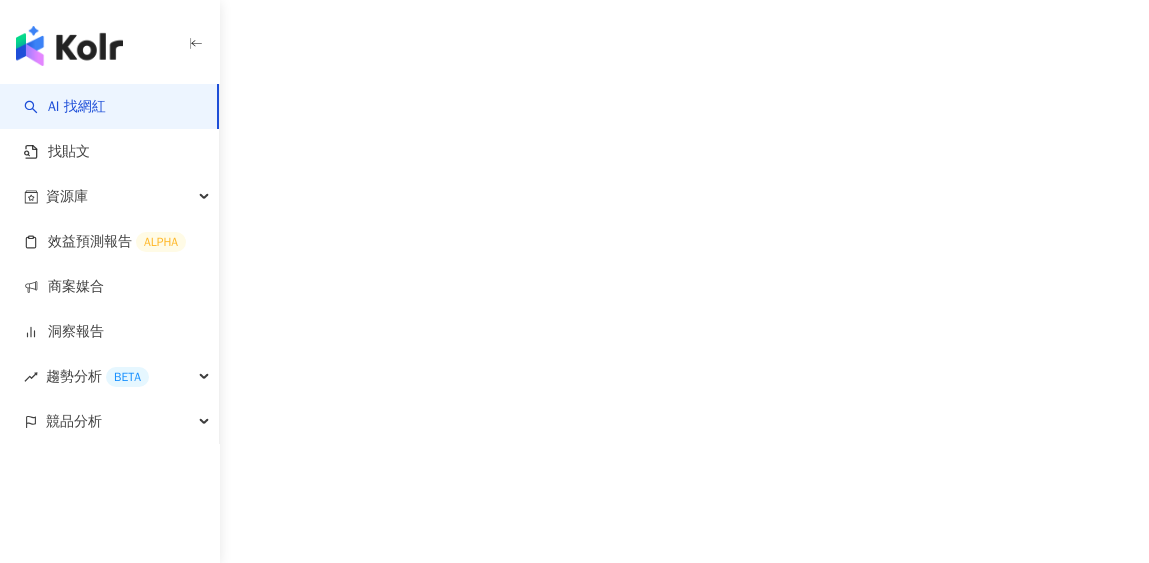 scroll, scrollTop: 0, scrollLeft: 0, axis: both 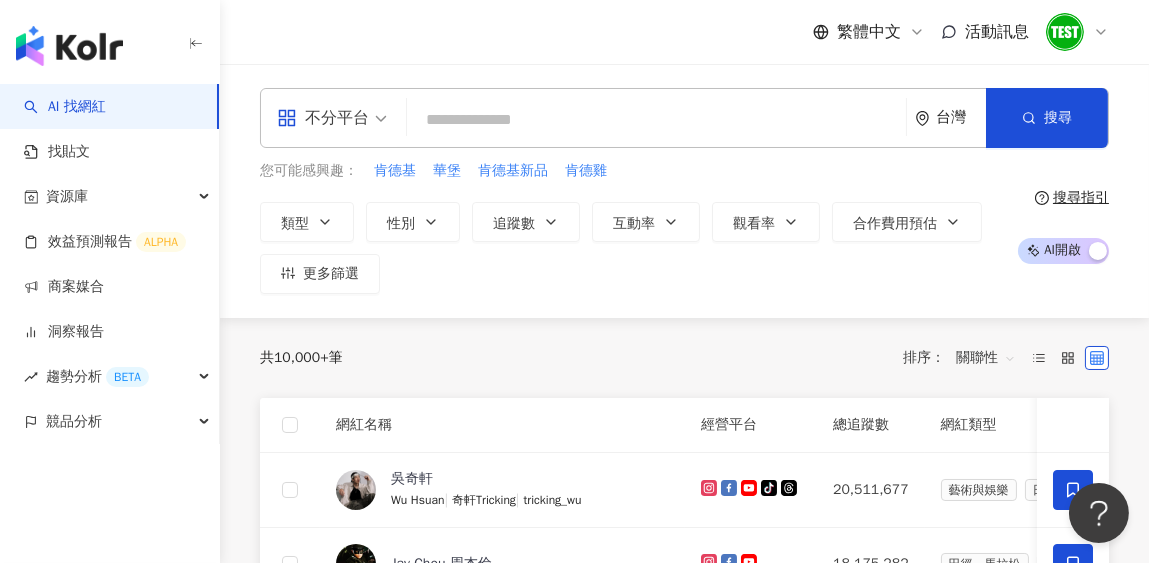 click on "共  10,000+  筆 排序： 關聯性" at bounding box center (684, 358) 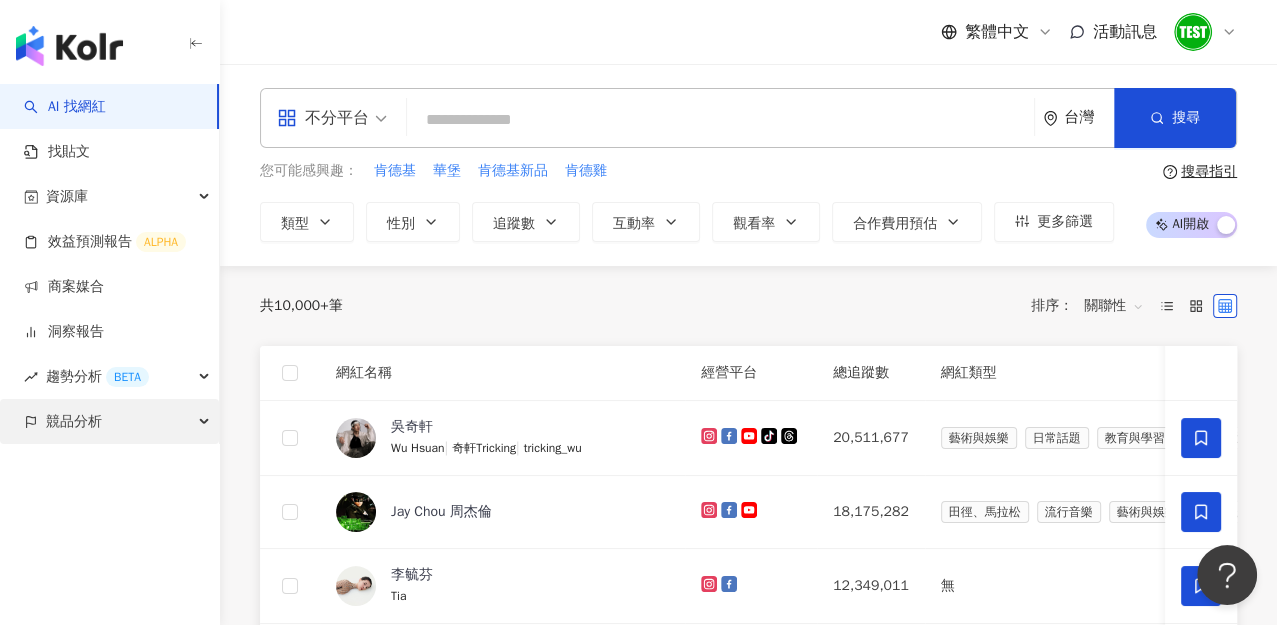 click on "競品分析" at bounding box center [74, 421] 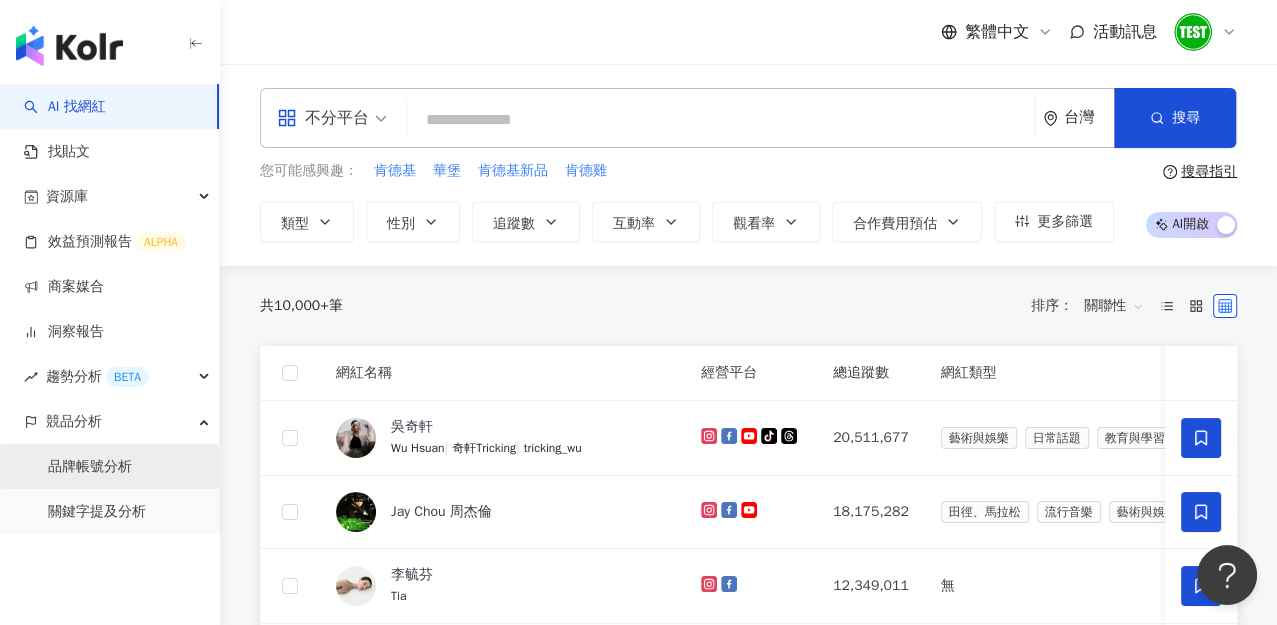 click on "品牌帳號分析" at bounding box center (90, 467) 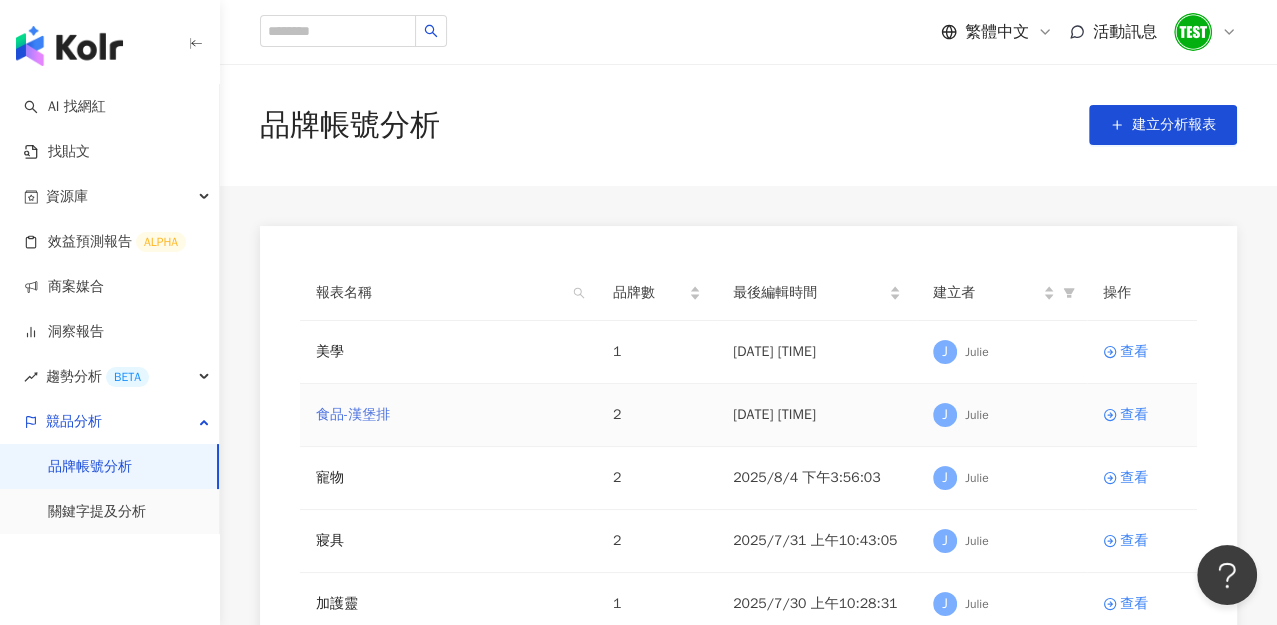 click on "食品-漢堡排" at bounding box center [353, 415] 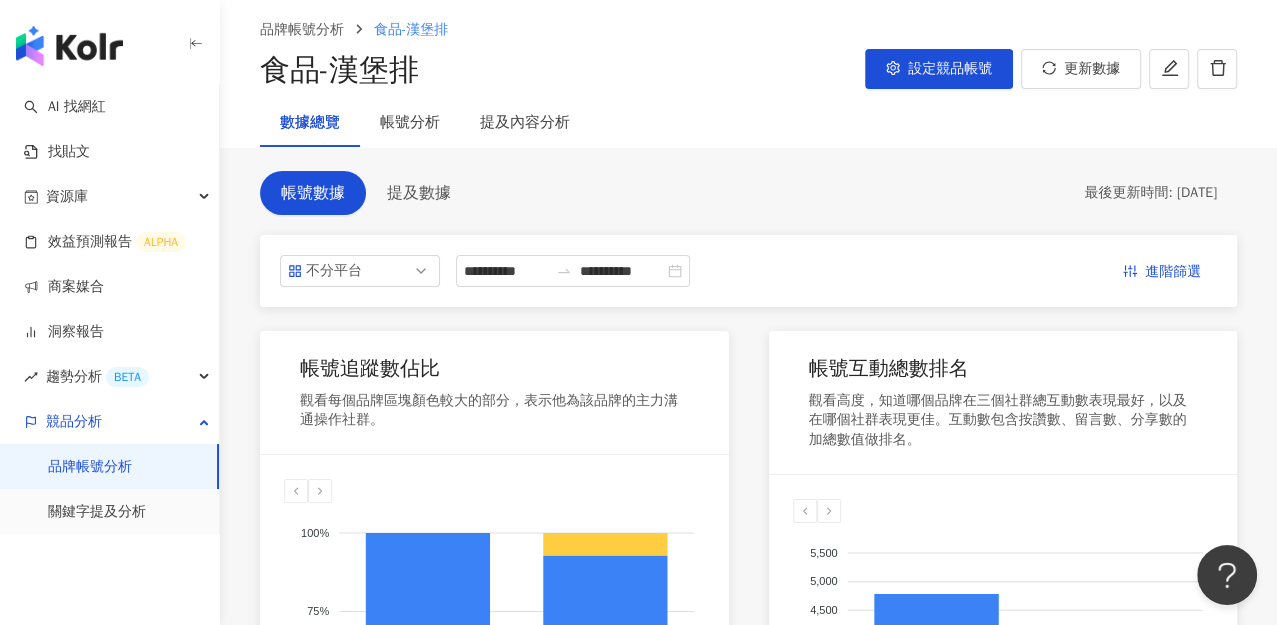 scroll, scrollTop: 111, scrollLeft: 0, axis: vertical 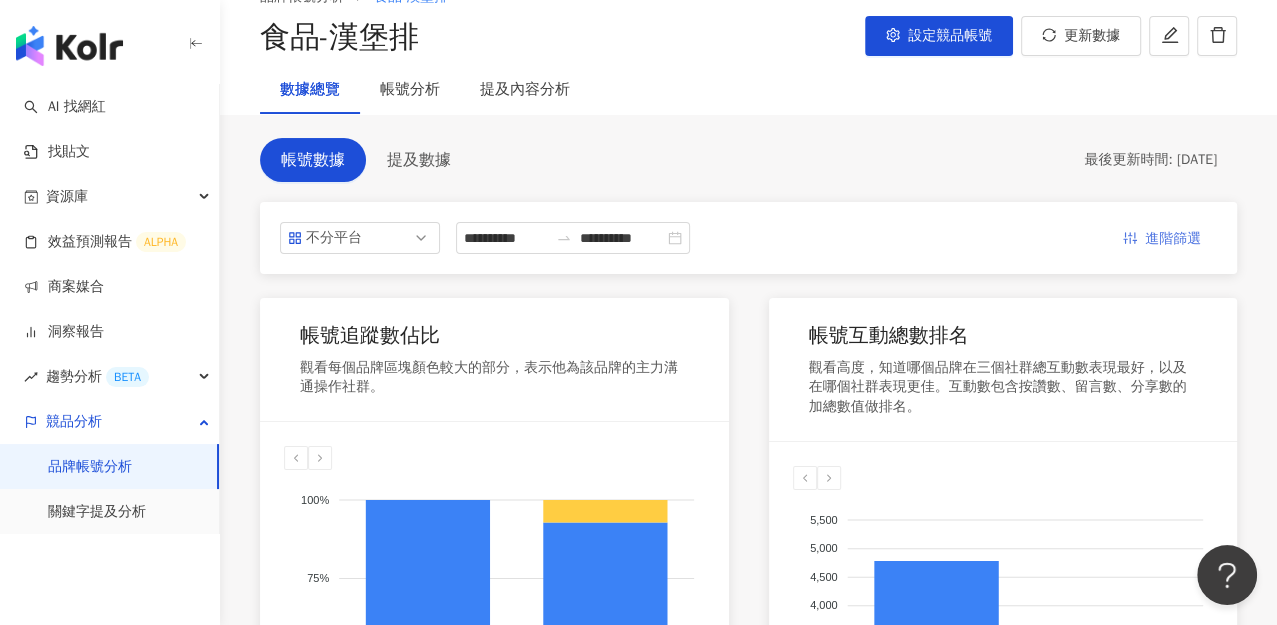 click on "進階篩選" at bounding box center (1173, 239) 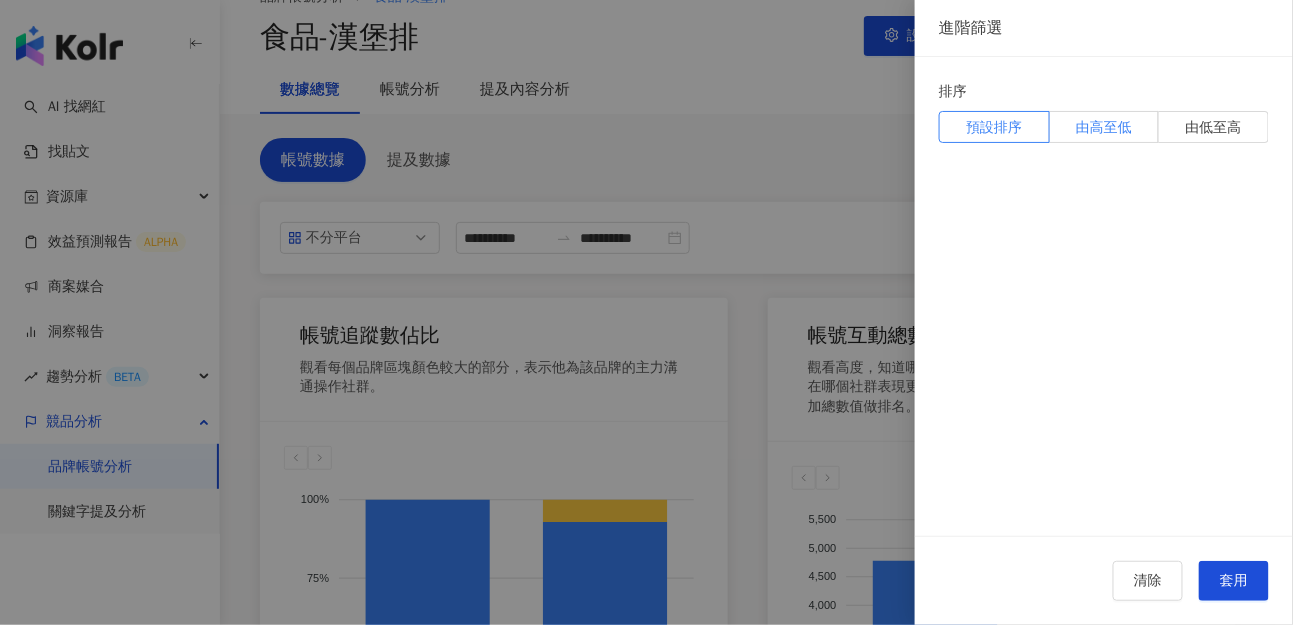 click on "由高至低" at bounding box center [1104, 127] 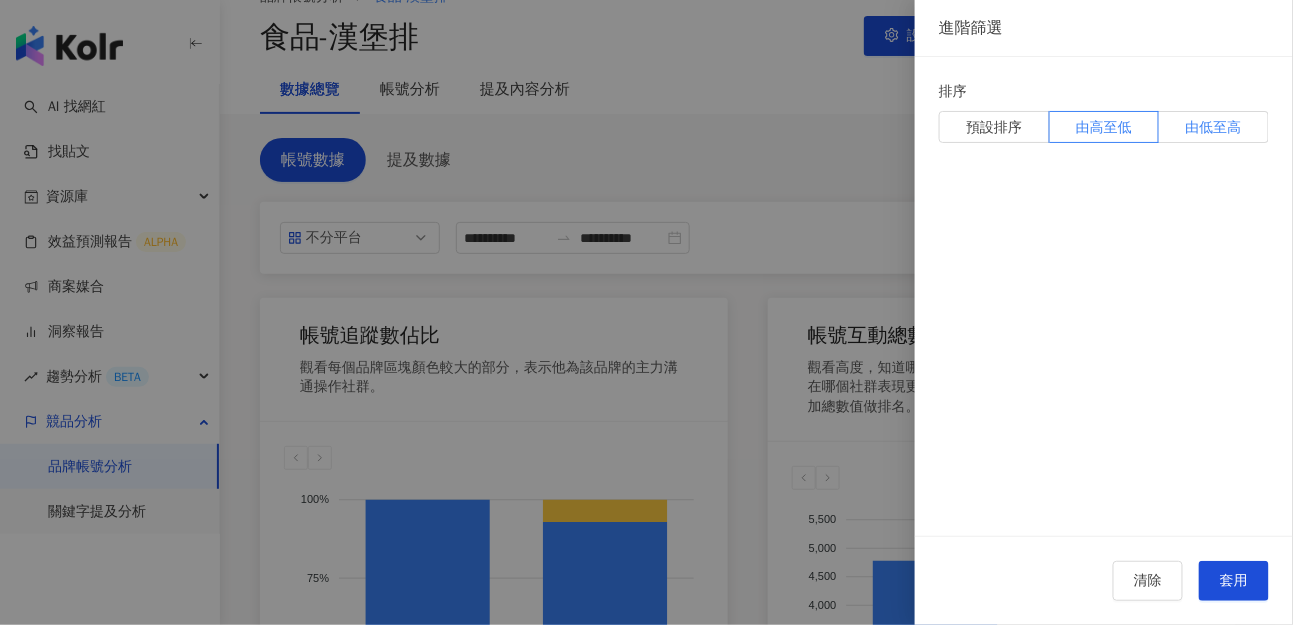 click on "由低至高" at bounding box center [1214, 127] 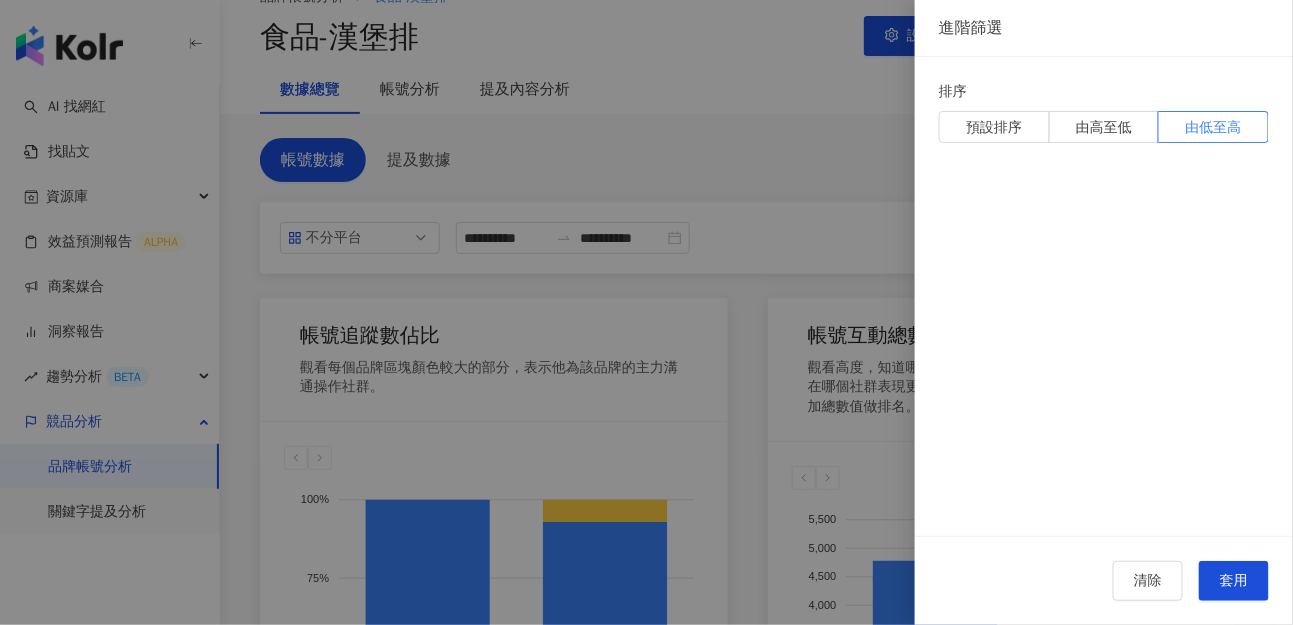 click at bounding box center [646, 312] 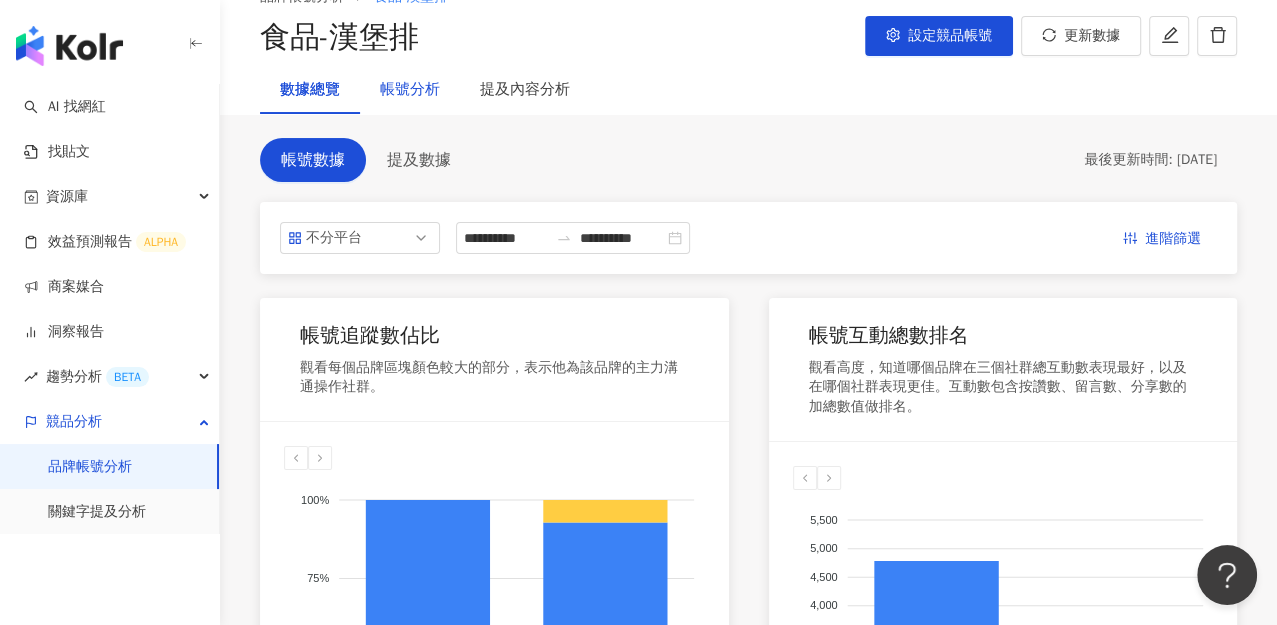click on "帳號分析" at bounding box center (410, 90) 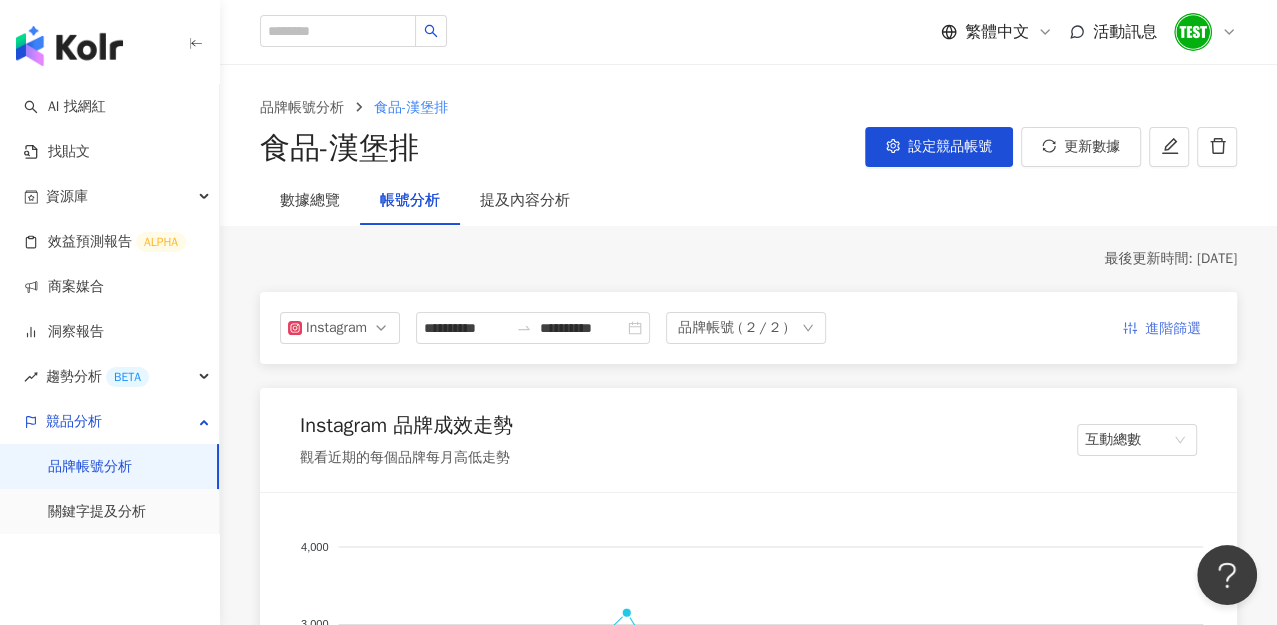 scroll, scrollTop: 111, scrollLeft: 0, axis: vertical 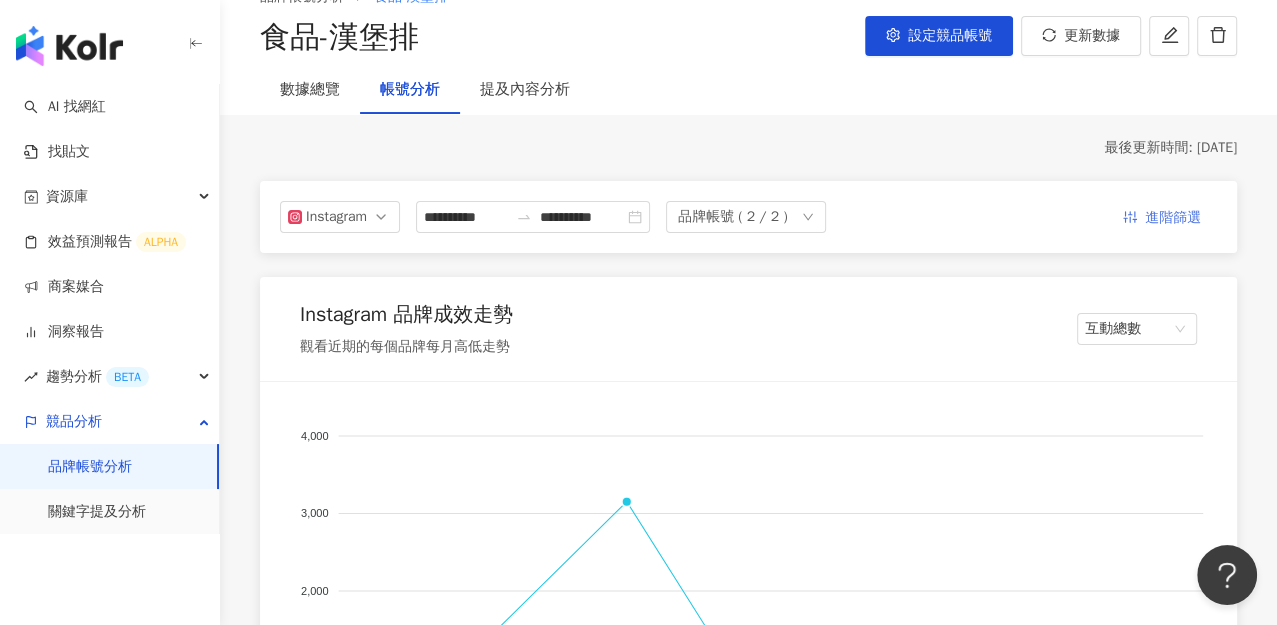 click on "進階篩選" at bounding box center [1173, 218] 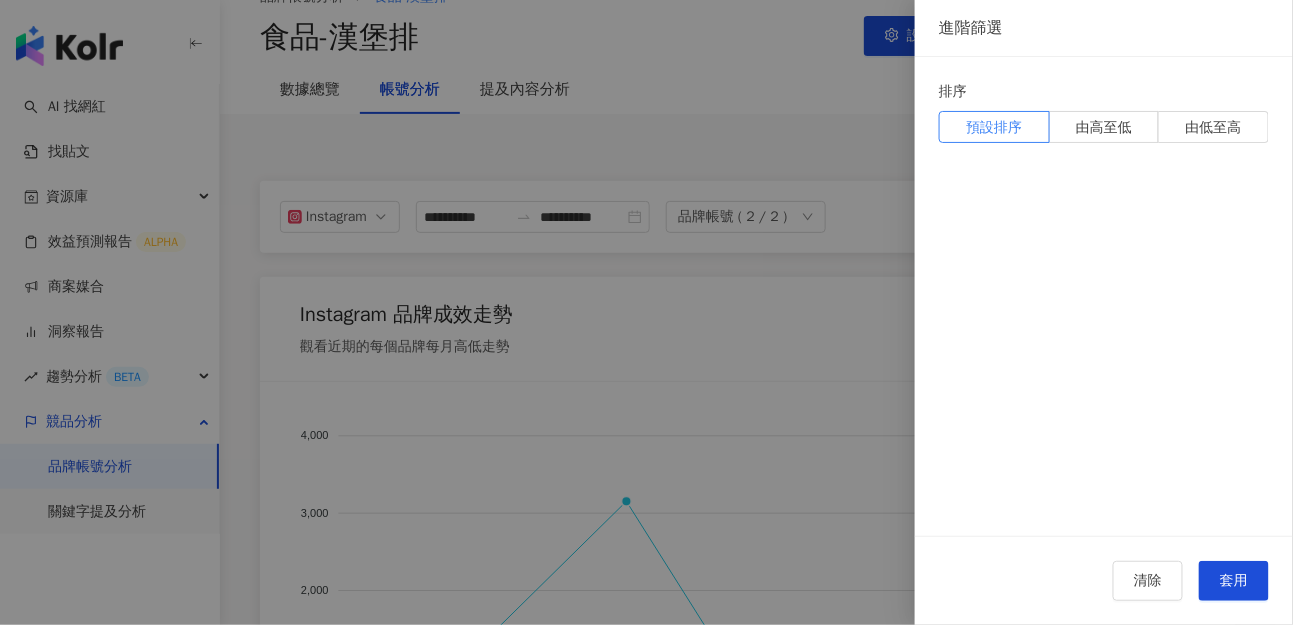 click at bounding box center [646, 312] 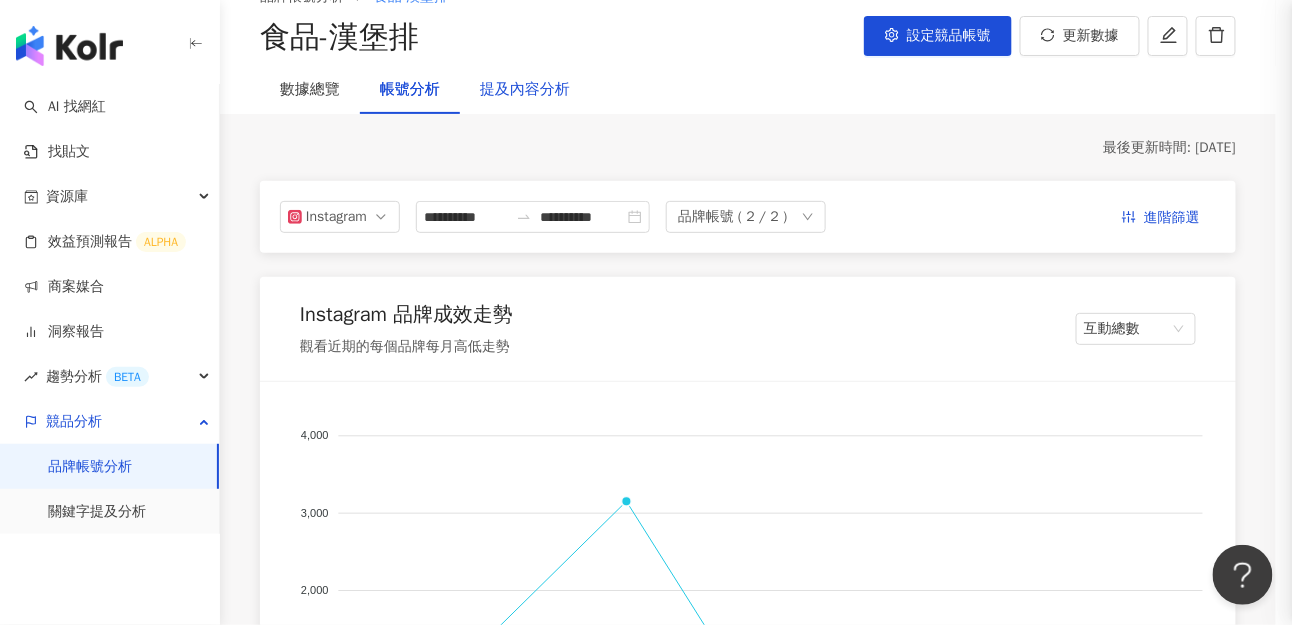 click on "提及內容分析" at bounding box center [525, 90] 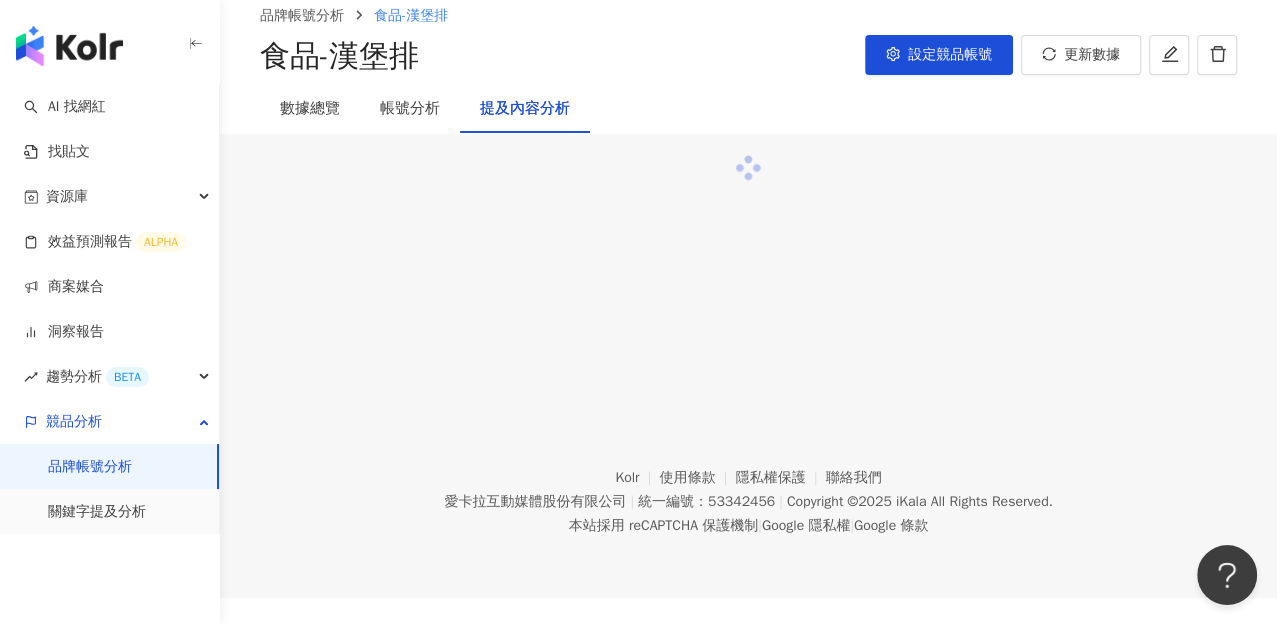 scroll, scrollTop: 0, scrollLeft: 0, axis: both 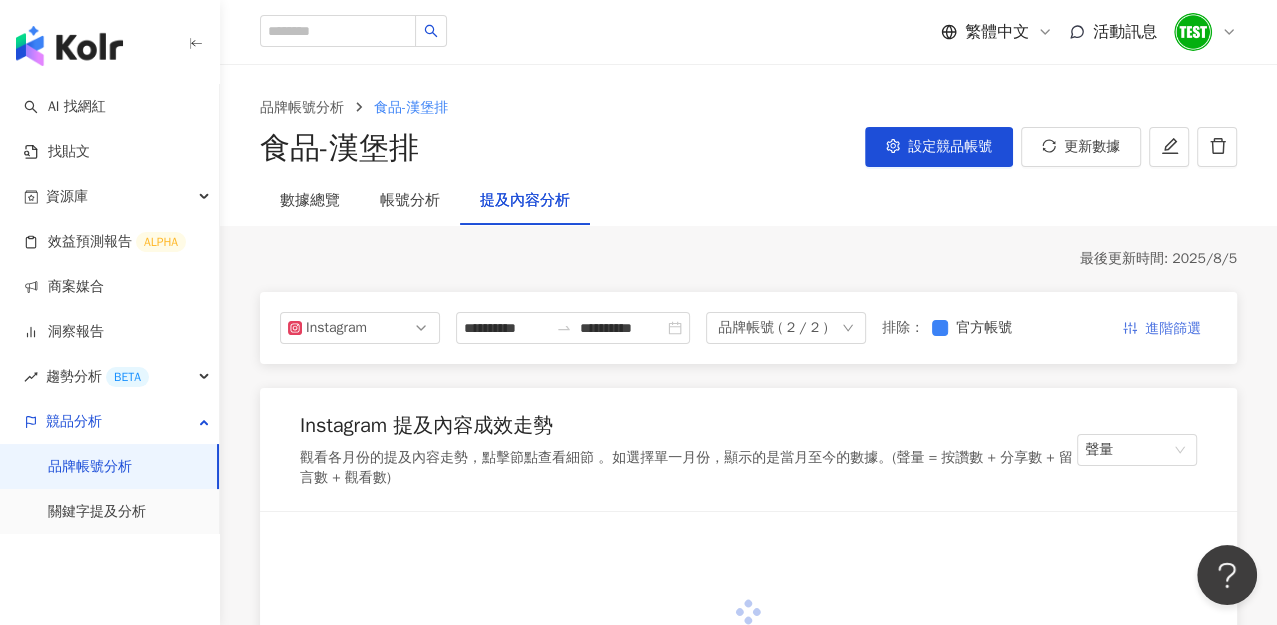 click on "進階篩選" at bounding box center [1173, 329] 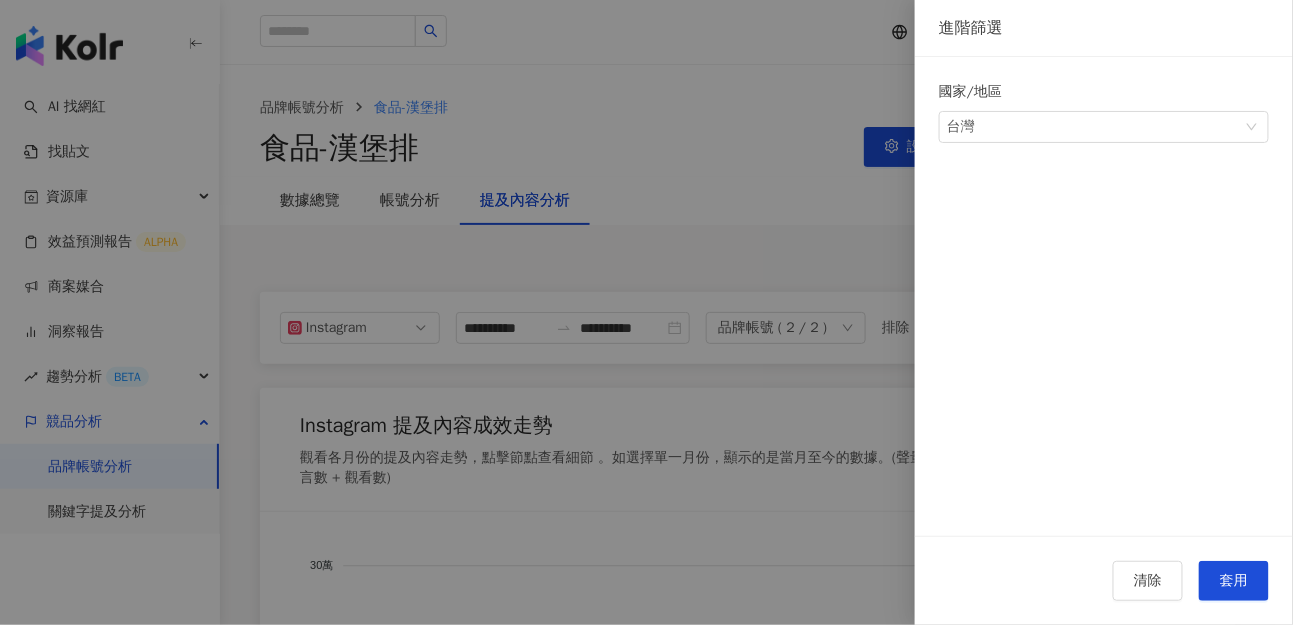 click at bounding box center (646, 312) 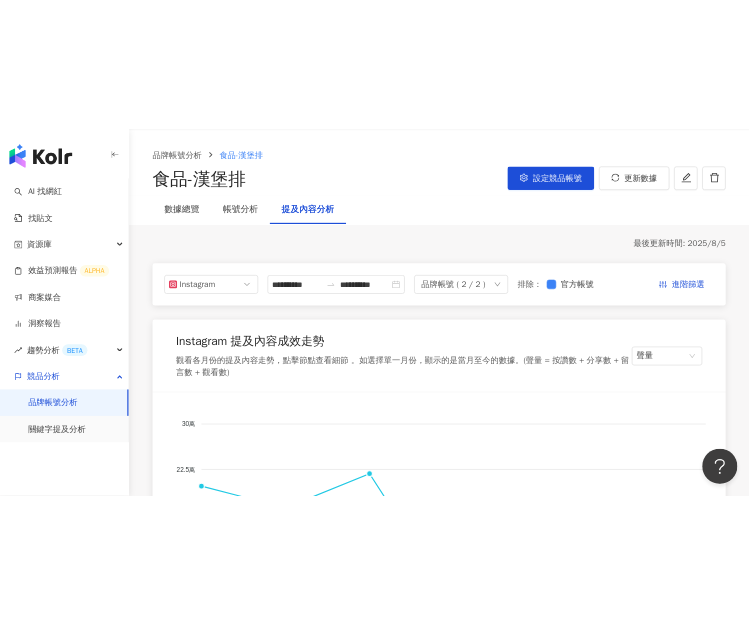 scroll, scrollTop: 111, scrollLeft: 0, axis: vertical 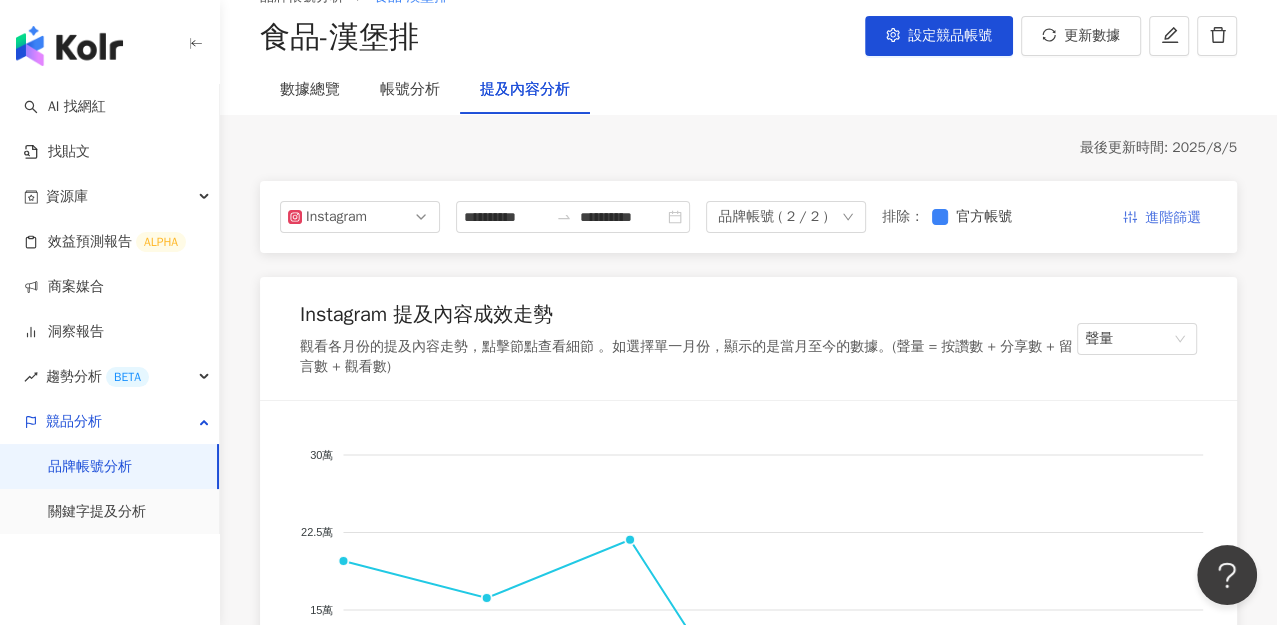 click on "進階篩選" at bounding box center (1173, 218) 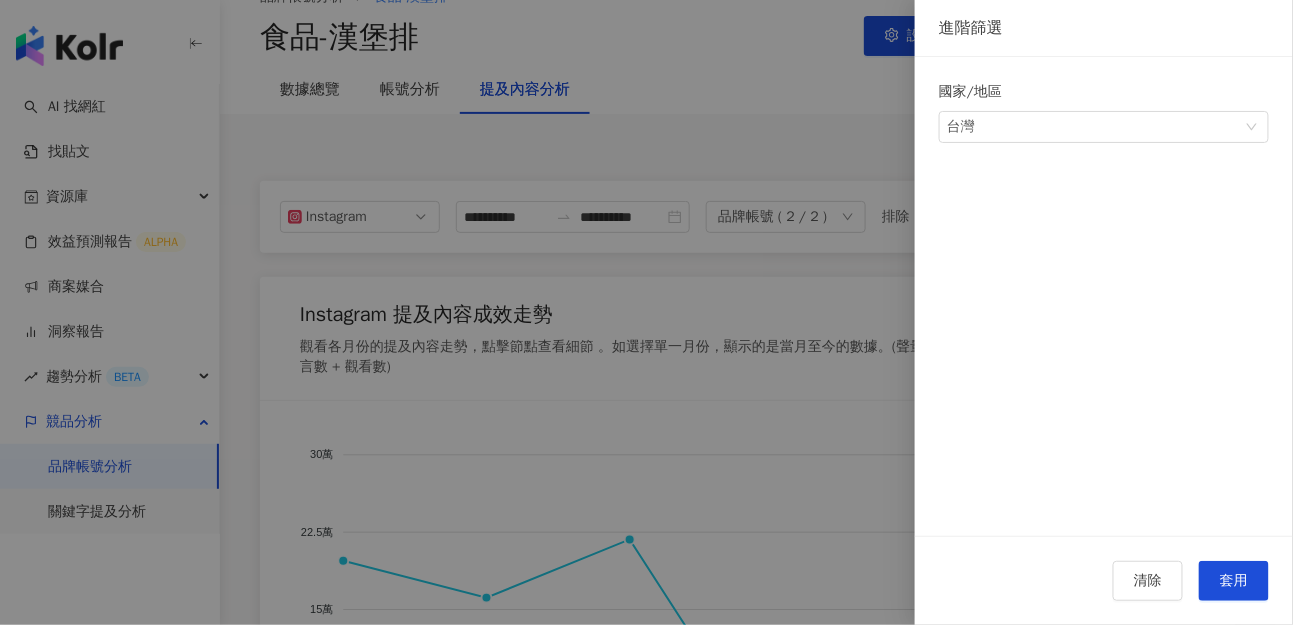 click at bounding box center [646, 312] 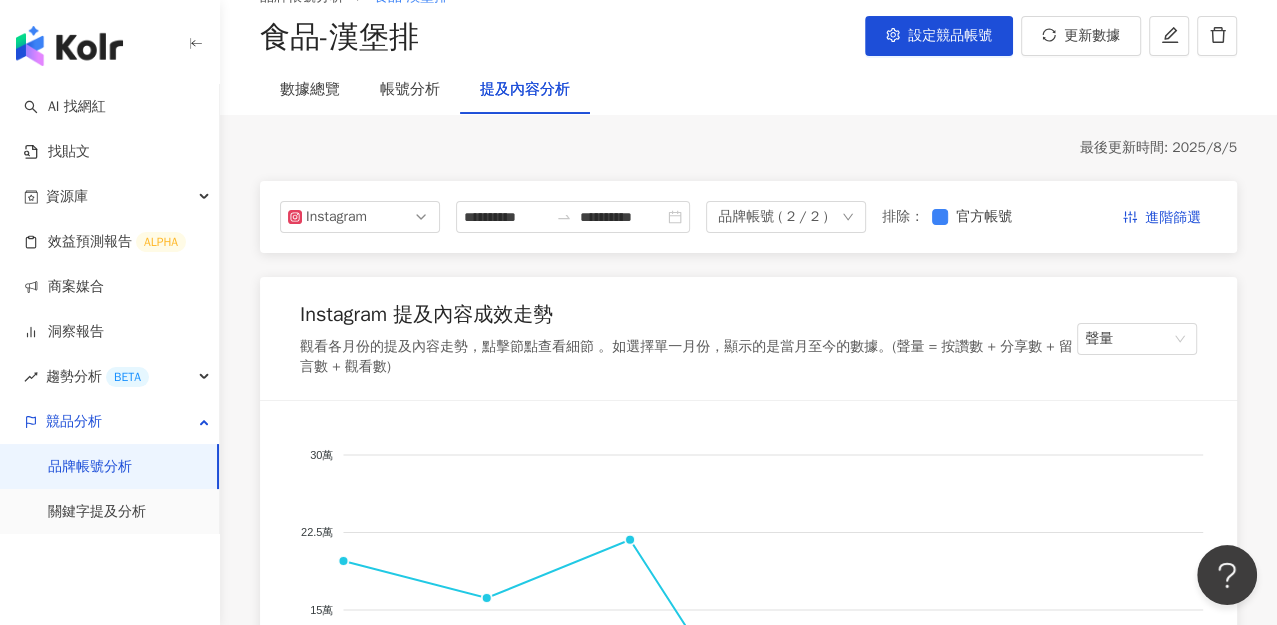 type 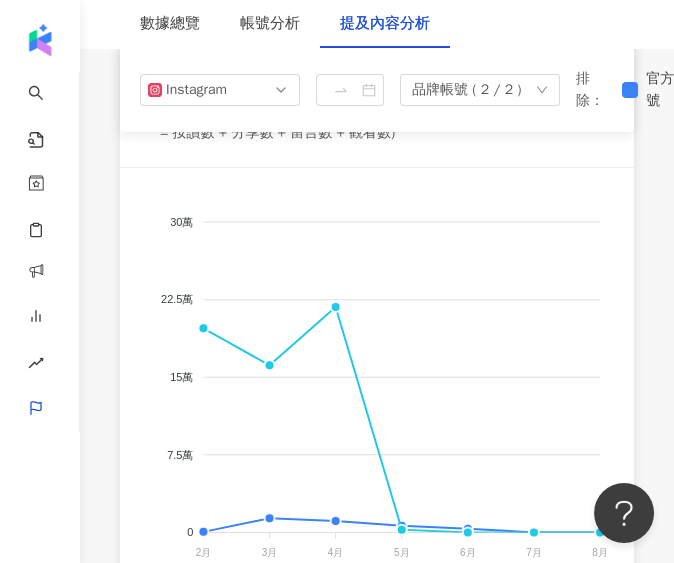 scroll, scrollTop: 310, scrollLeft: 0, axis: vertical 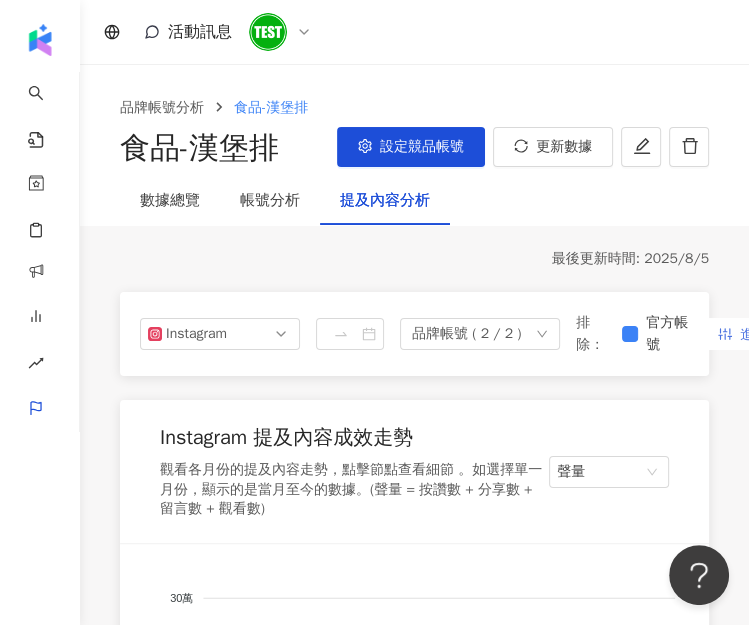 click 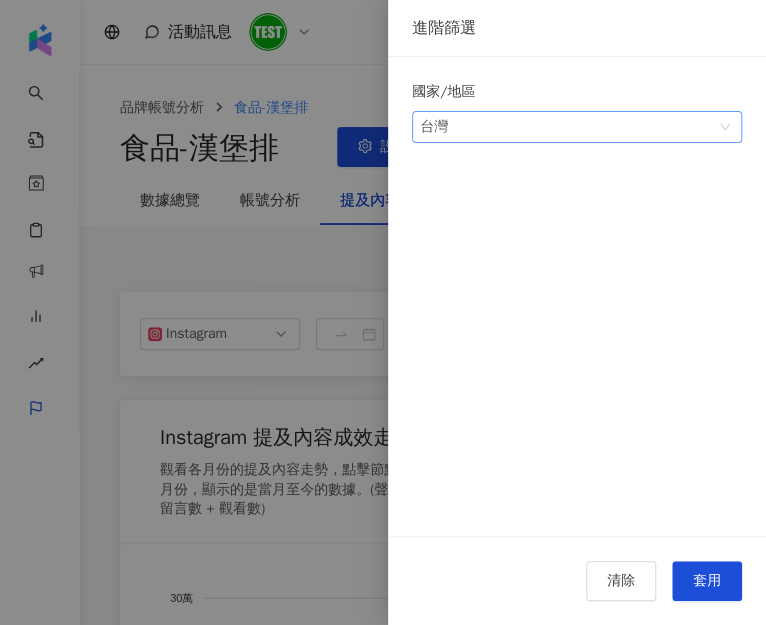 click on "台灣" at bounding box center (577, 127) 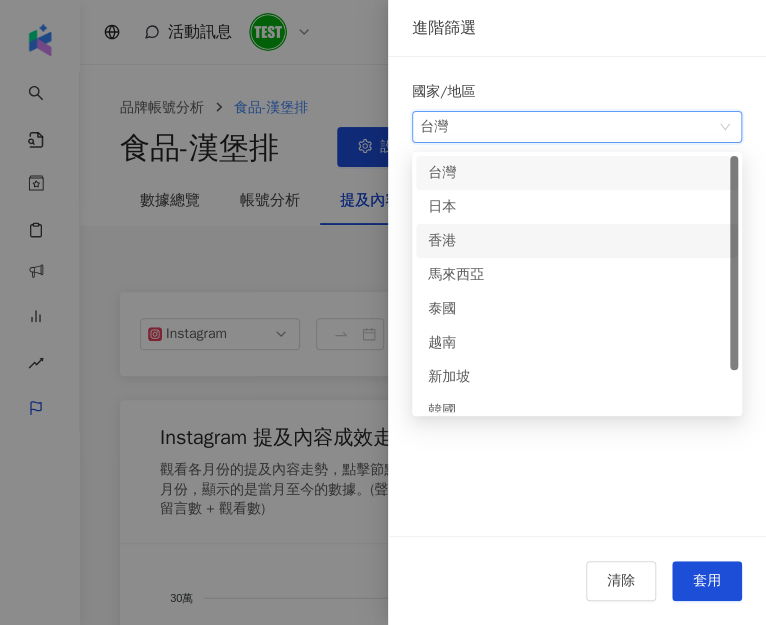 click on "香港" at bounding box center [460, 241] 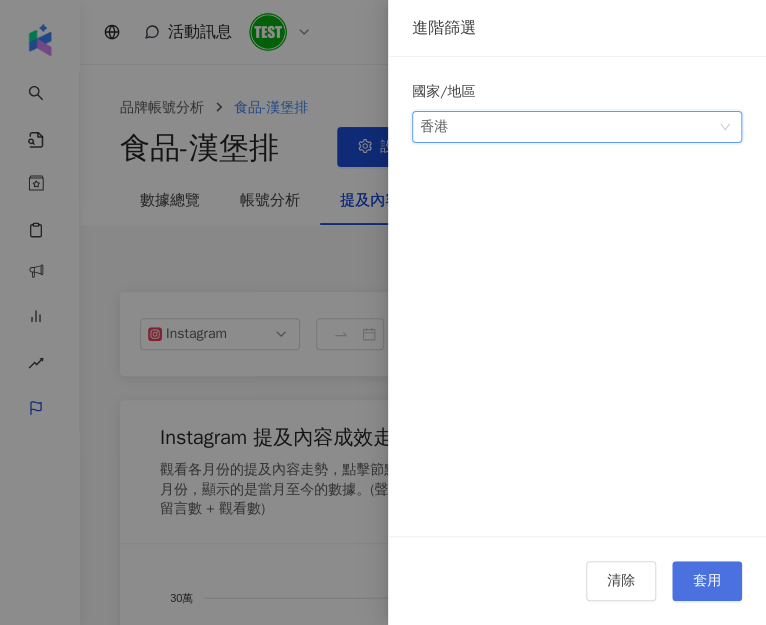 click on "套用" at bounding box center [707, 581] 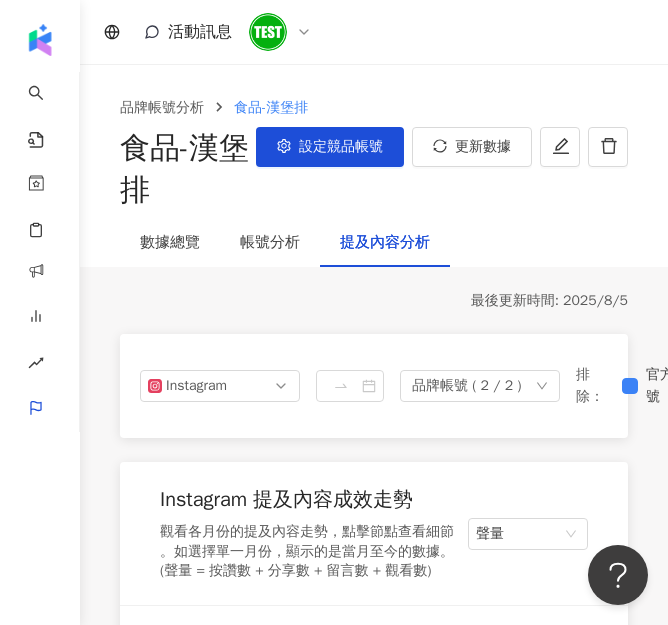 scroll, scrollTop: 546, scrollLeft: 0, axis: vertical 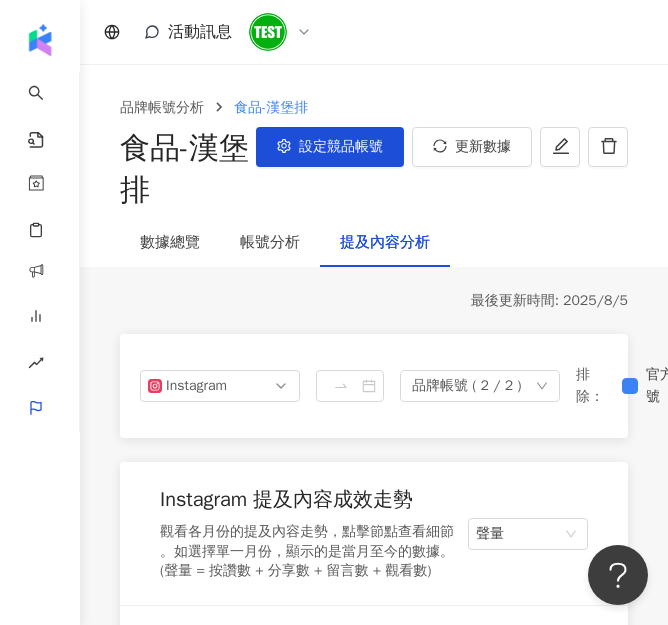 click on "數據總覽 帳號分析 提及內容分析" at bounding box center (374, 243) 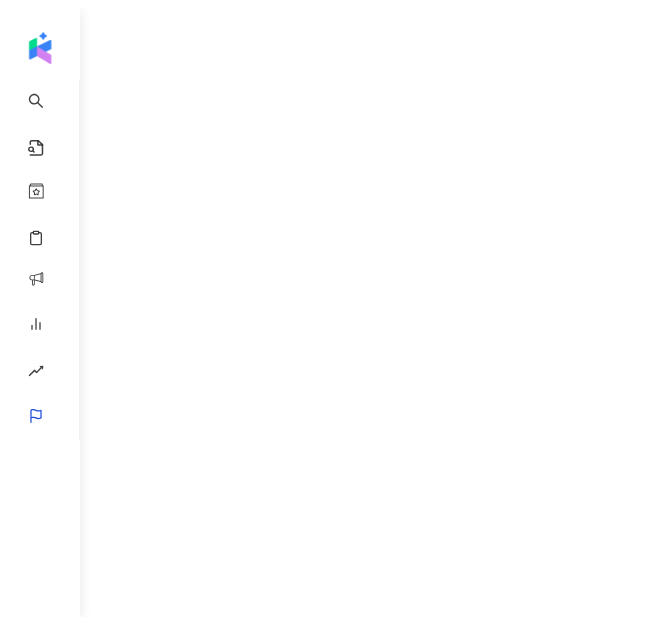 scroll, scrollTop: 0, scrollLeft: 0, axis: both 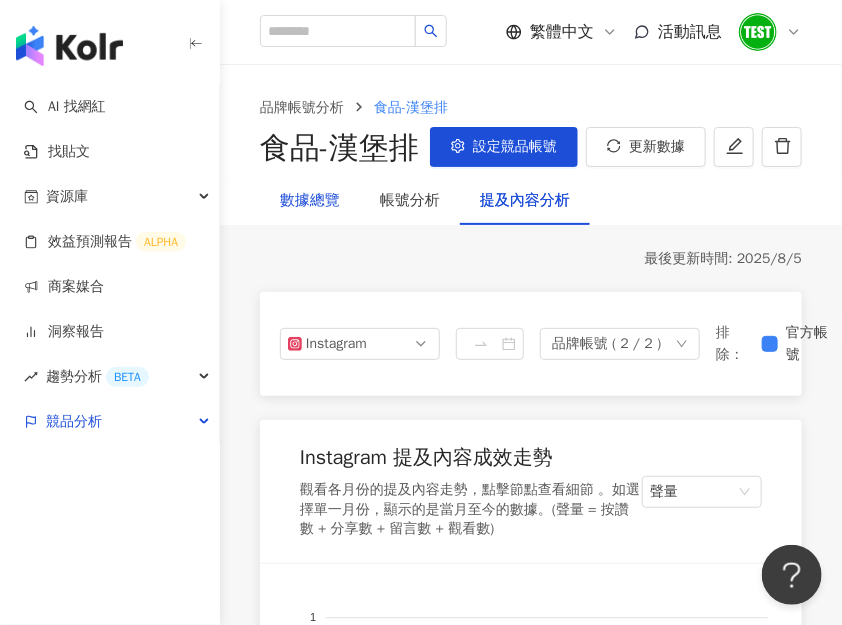 click on "數據總覽" at bounding box center [310, 201] 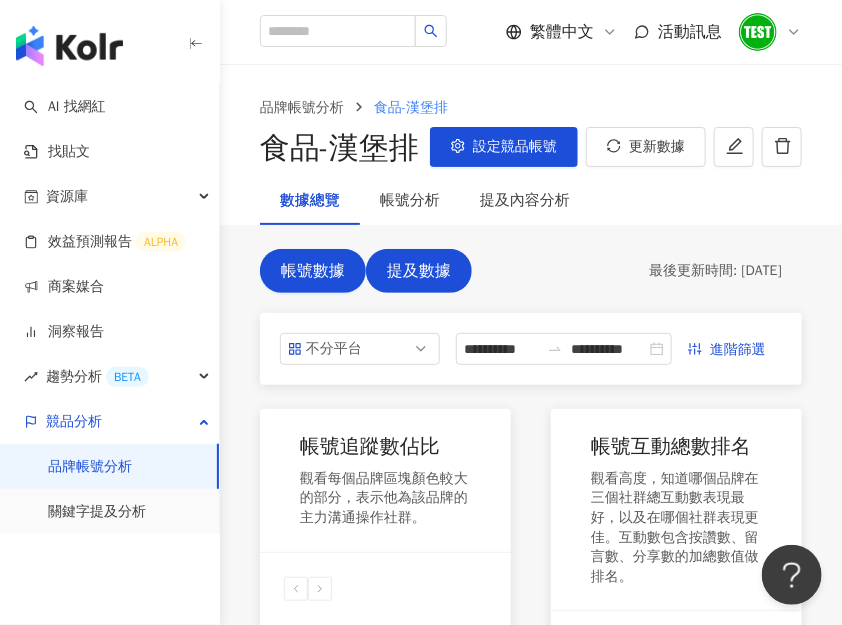 click on "提及數據" at bounding box center (419, 271) 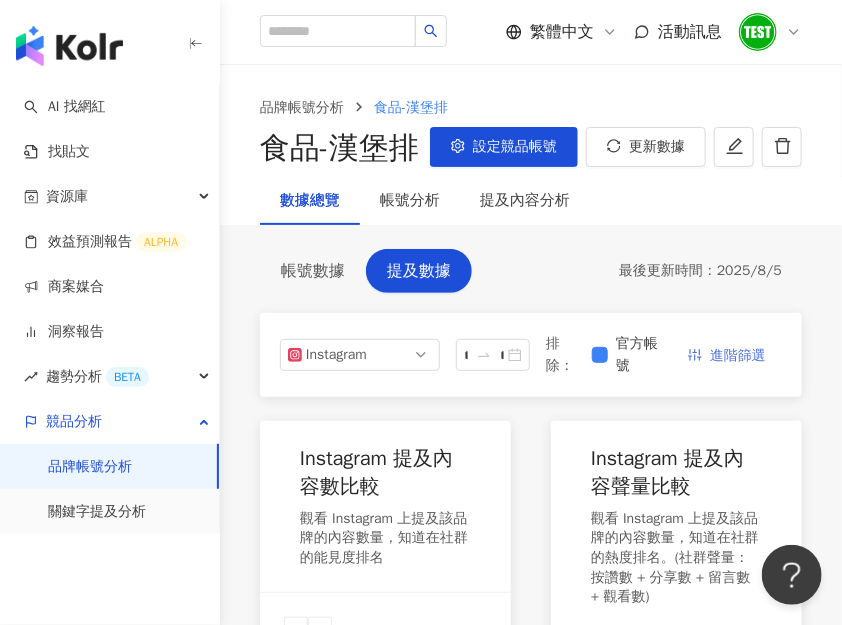 click on "進階篩選" at bounding box center [738, 356] 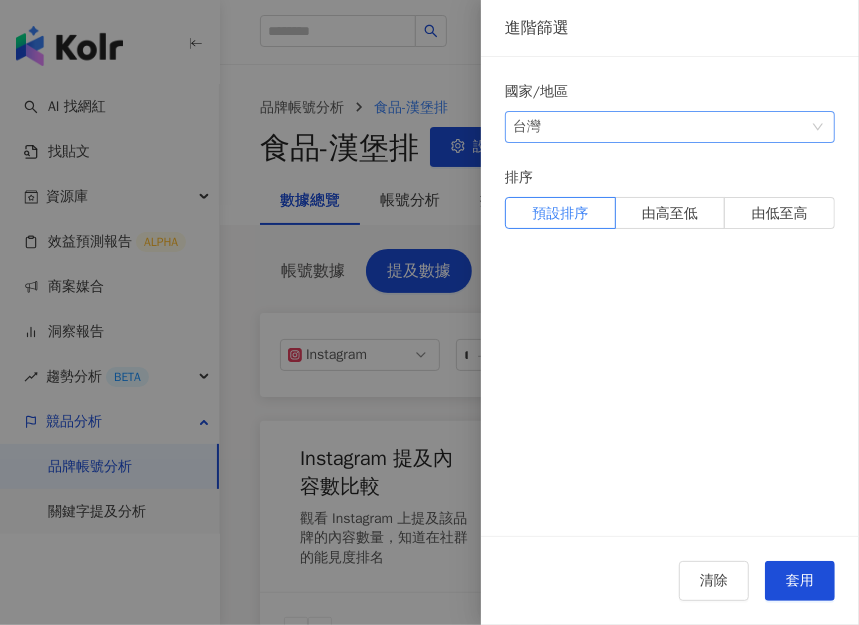 click on "台灣" at bounding box center (545, 127) 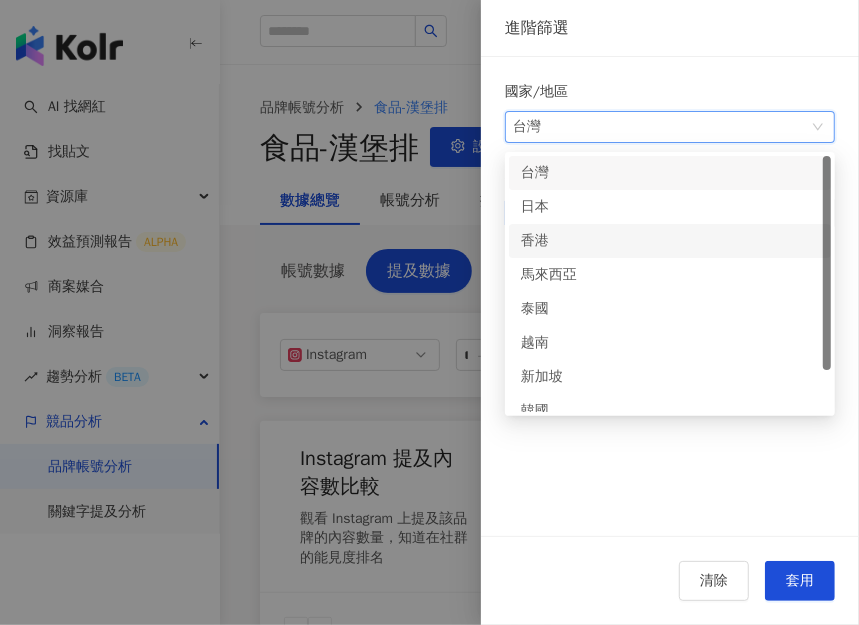 click on "香港" at bounding box center (553, 241) 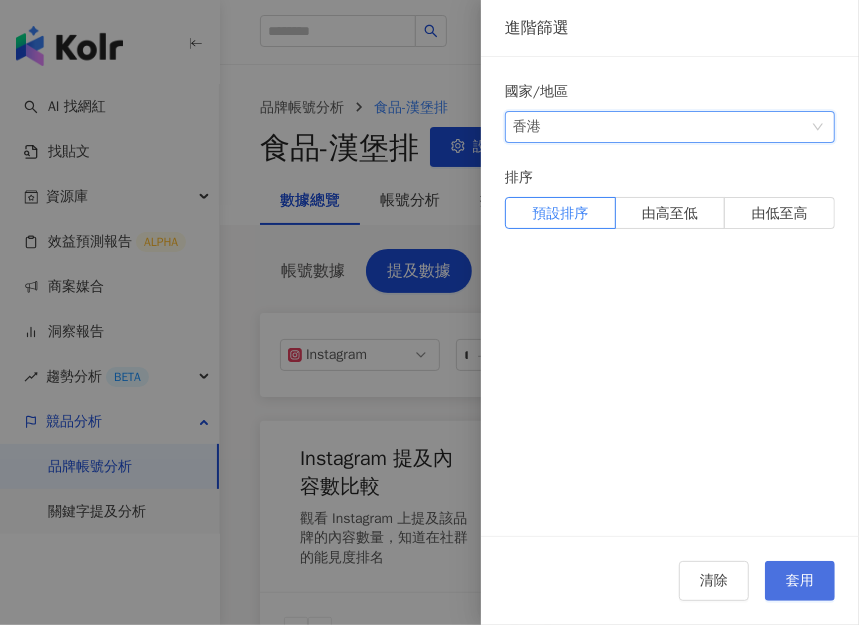 click on "套用" at bounding box center (800, 581) 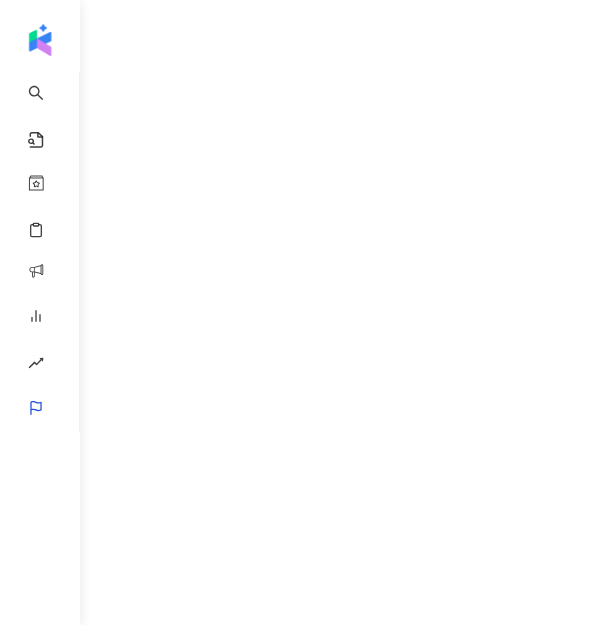 scroll, scrollTop: 0, scrollLeft: 0, axis: both 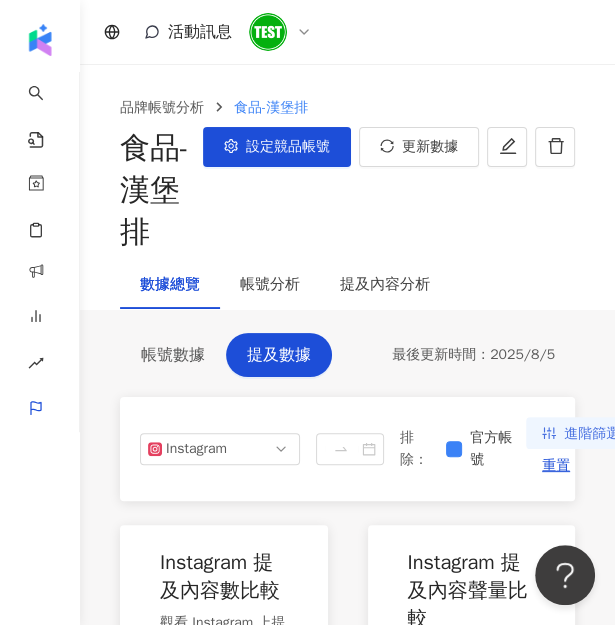 click on "進階篩選(1)" at bounding box center (600, 434) 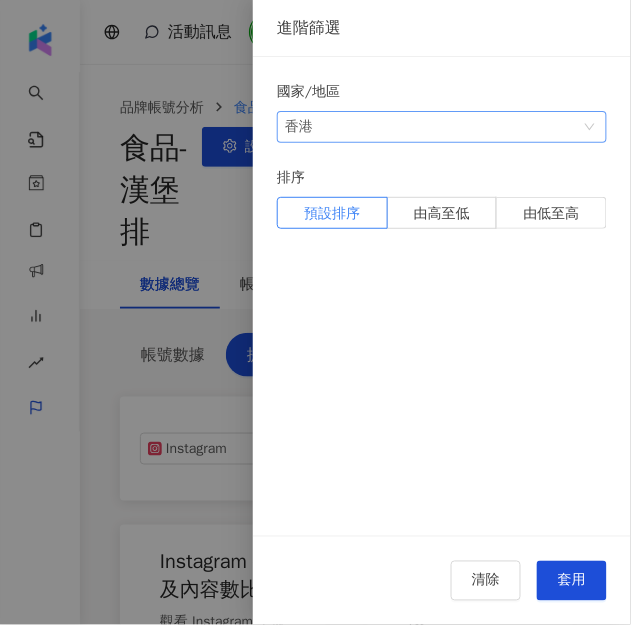 click on "香港" at bounding box center [442, 127] 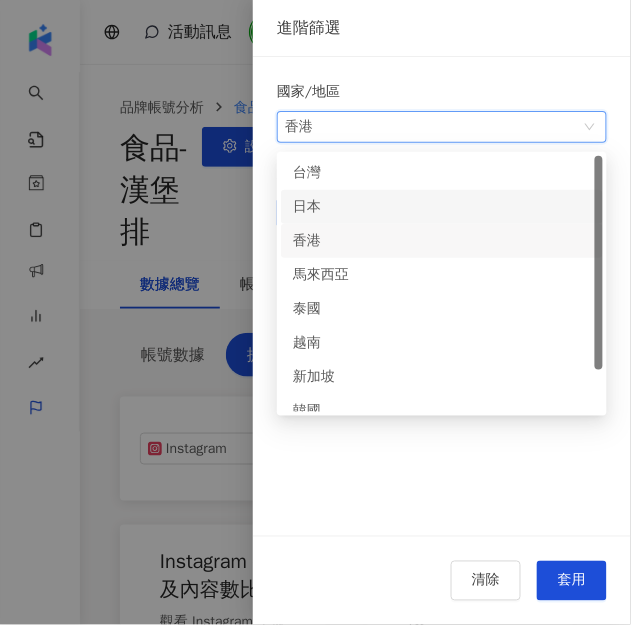 click on "日本" at bounding box center (325, 207) 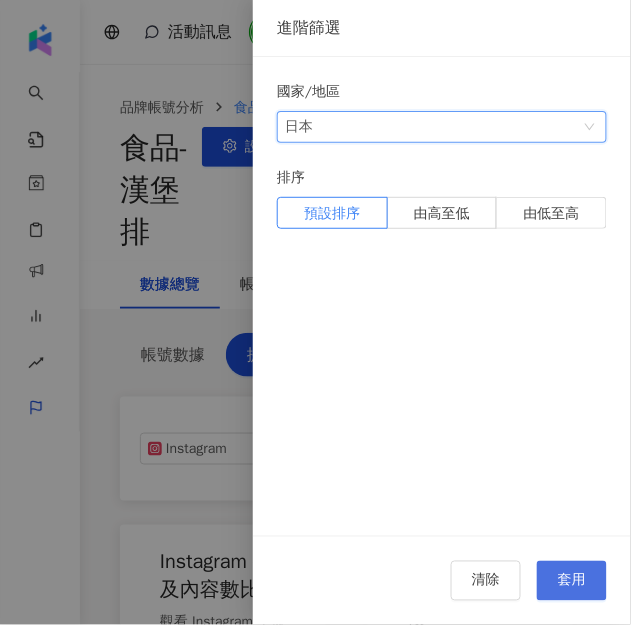 click on "套用" at bounding box center [572, 581] 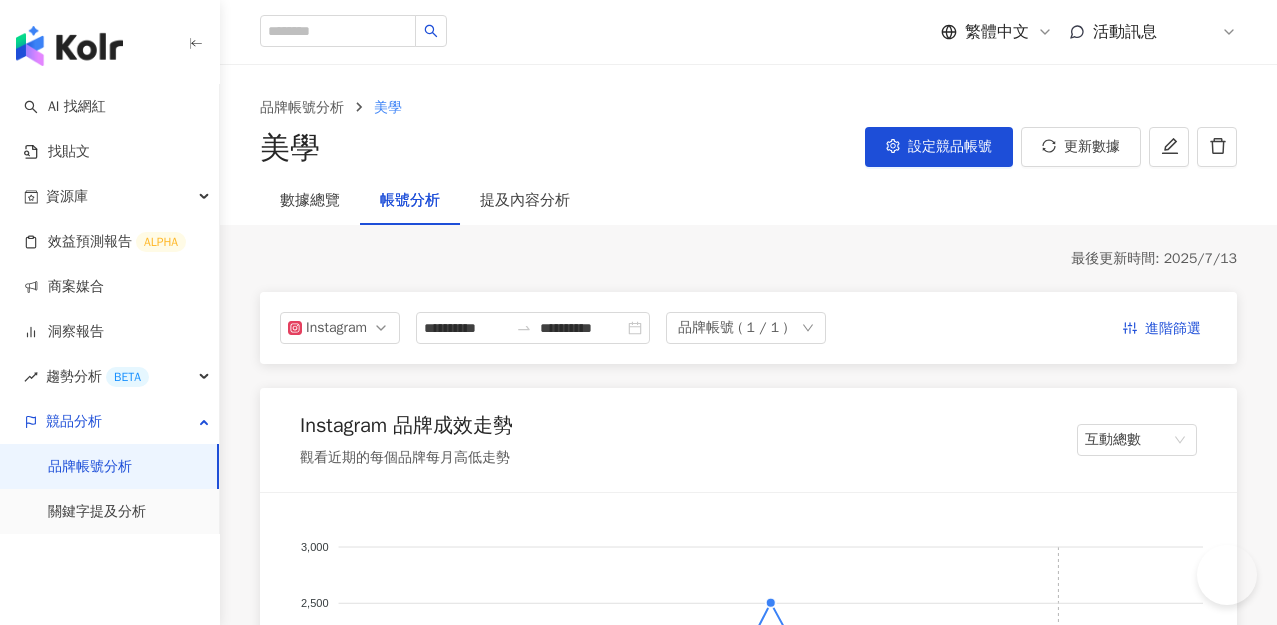scroll, scrollTop: 0, scrollLeft: 0, axis: both 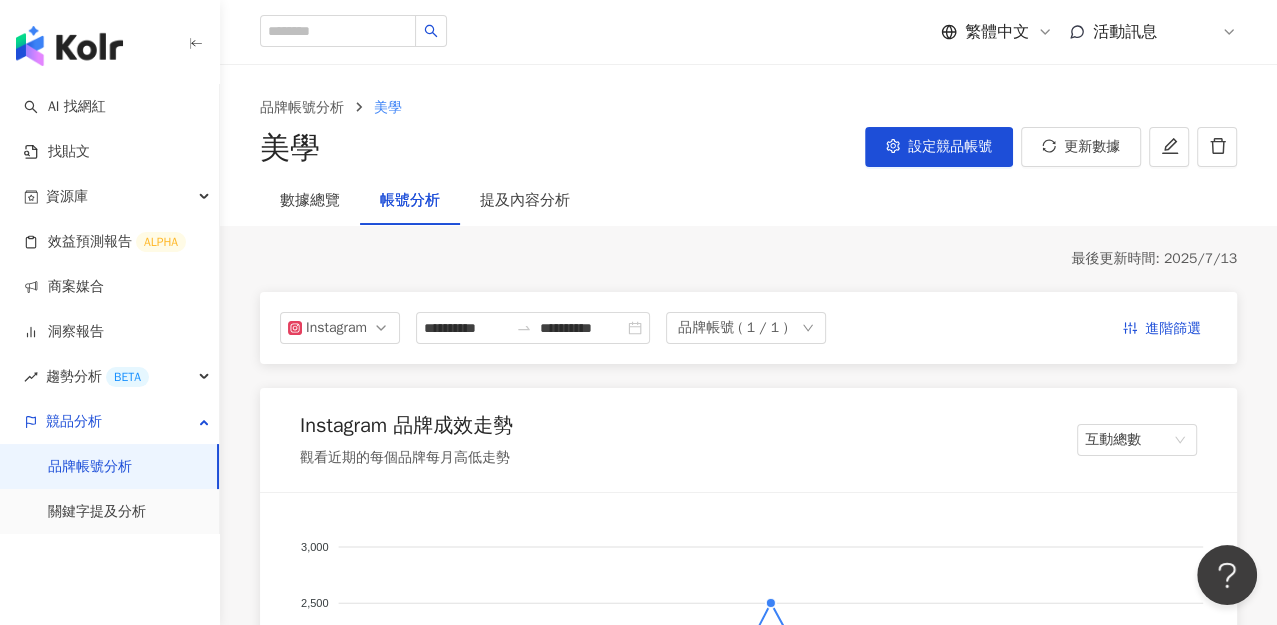 click on "美學 設定競品帳號 更新數據" at bounding box center (748, 148) 